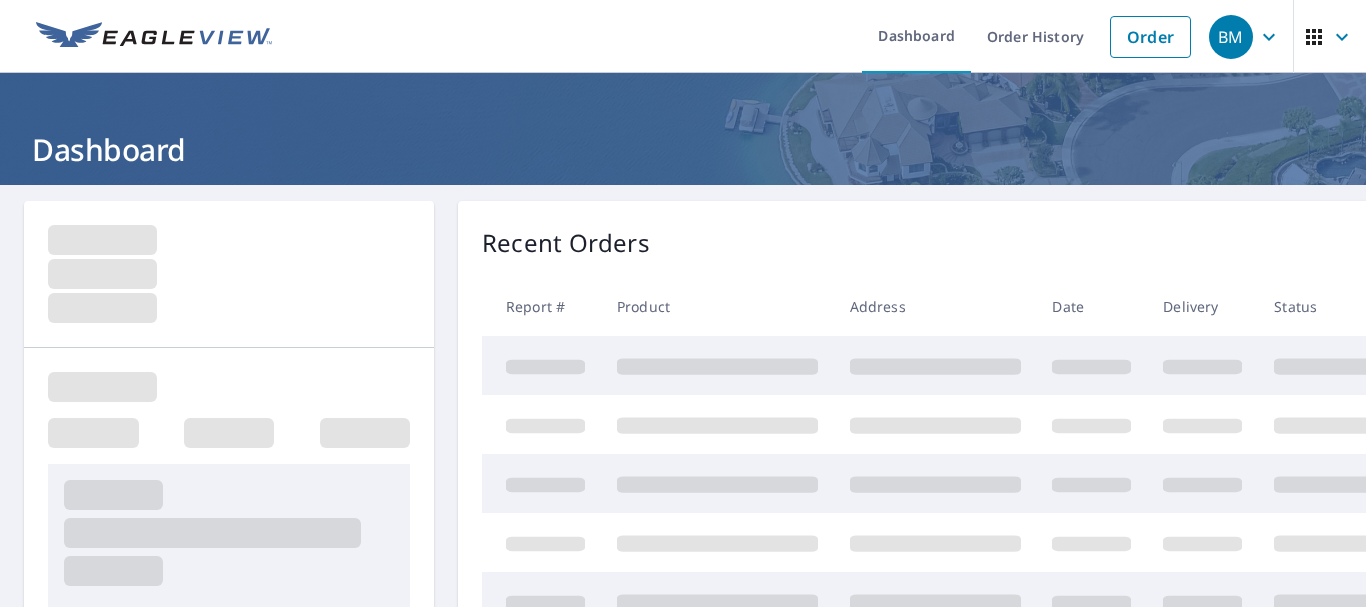 scroll, scrollTop: 0, scrollLeft: 0, axis: both 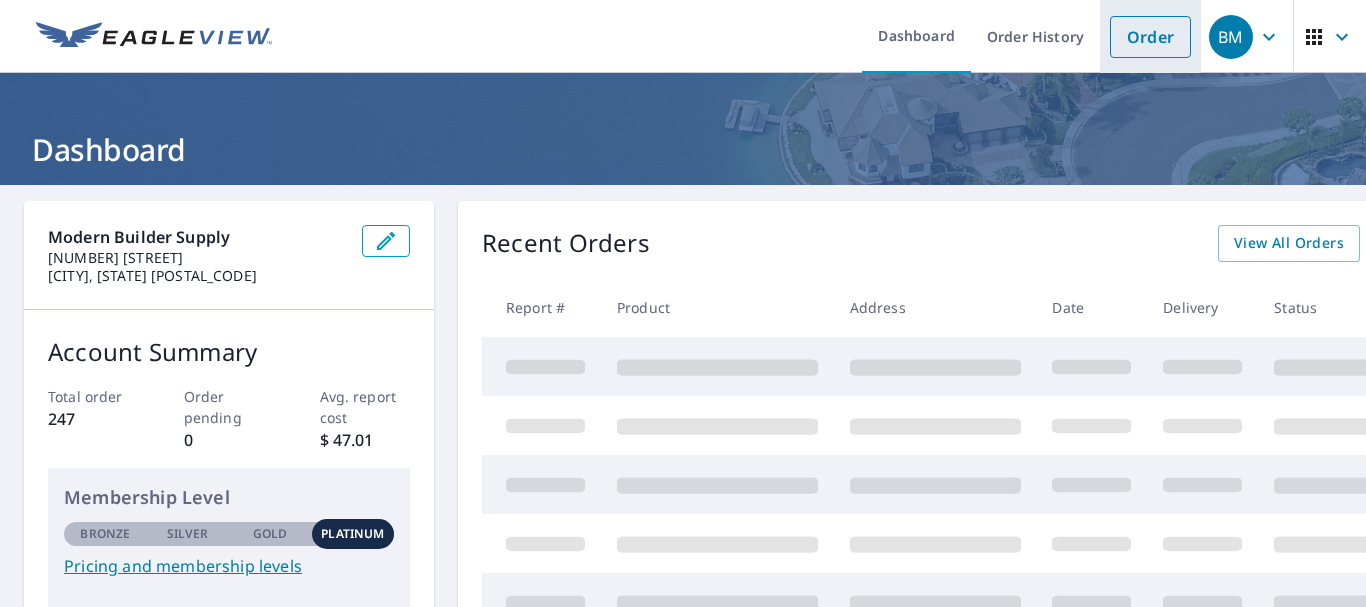 click on "Order" at bounding box center [1150, 37] 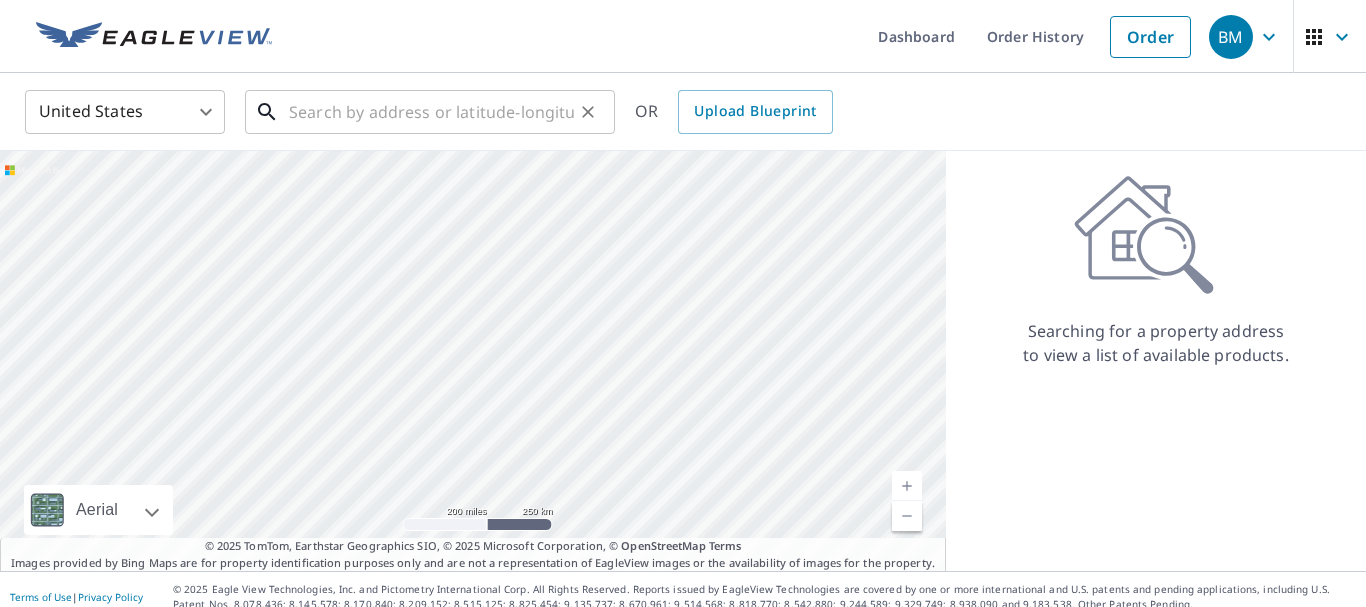 click at bounding box center (431, 112) 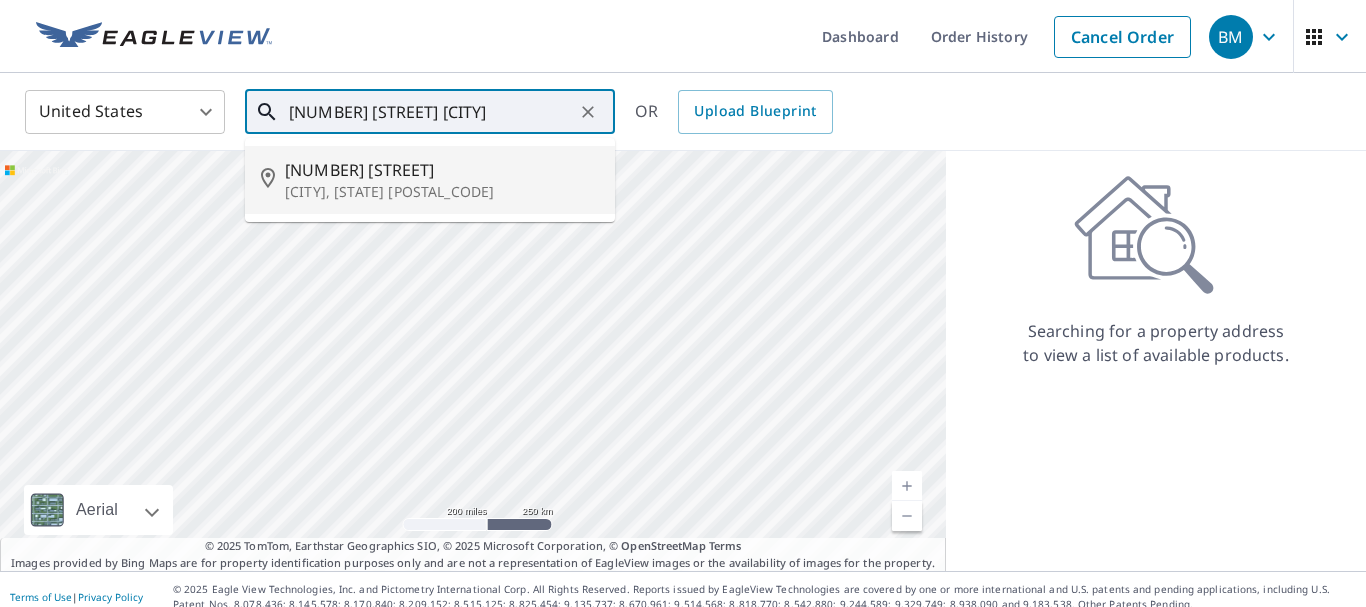 click on "[CITY], [STATE] [POSTAL_CODE]" at bounding box center [442, 192] 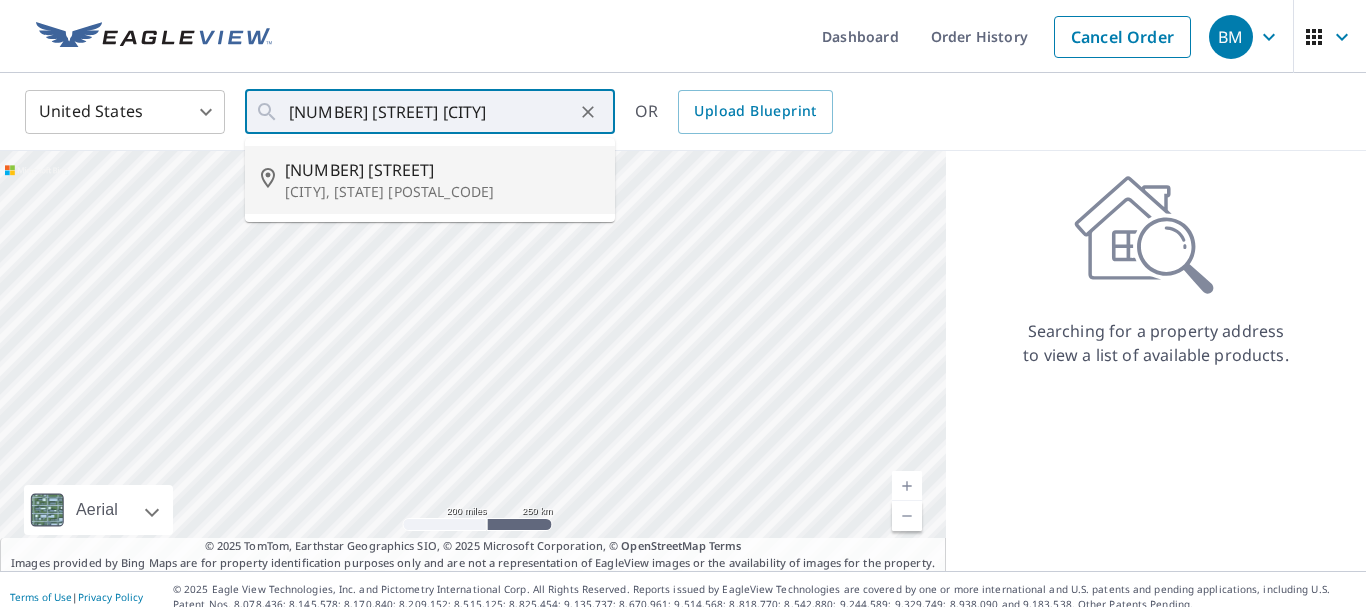 type on "[NUMBER] [STREET][CITY], [STATE] [POSTAL_CODE]" 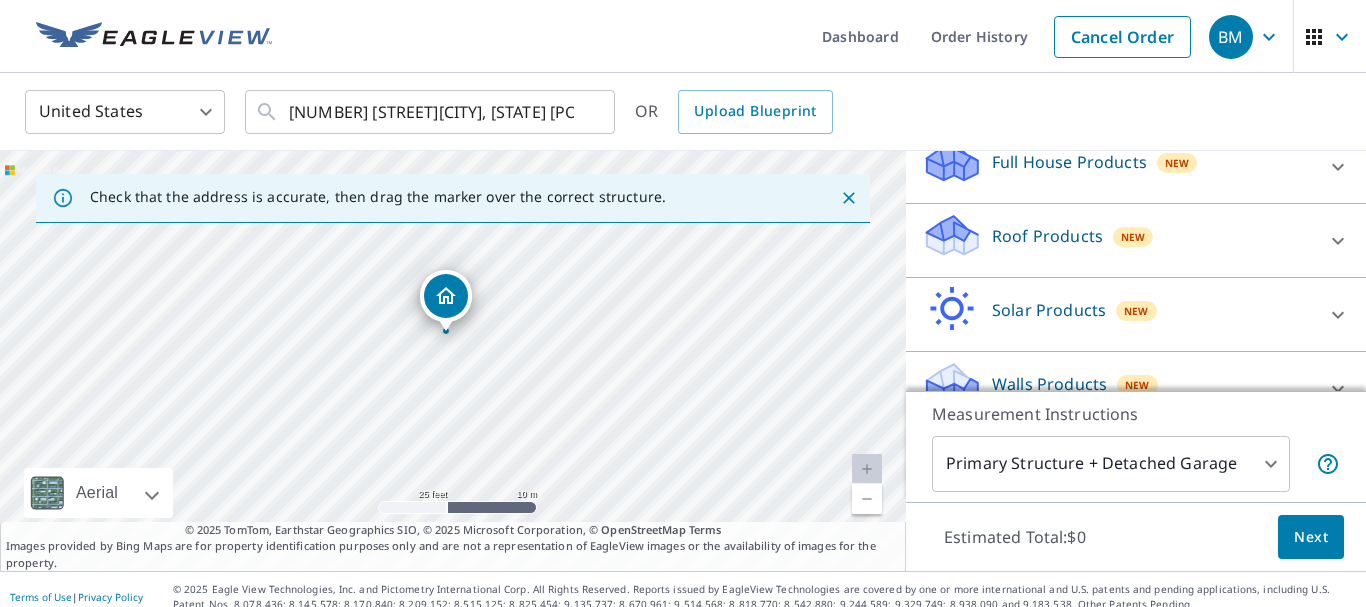 scroll, scrollTop: 263, scrollLeft: 0, axis: vertical 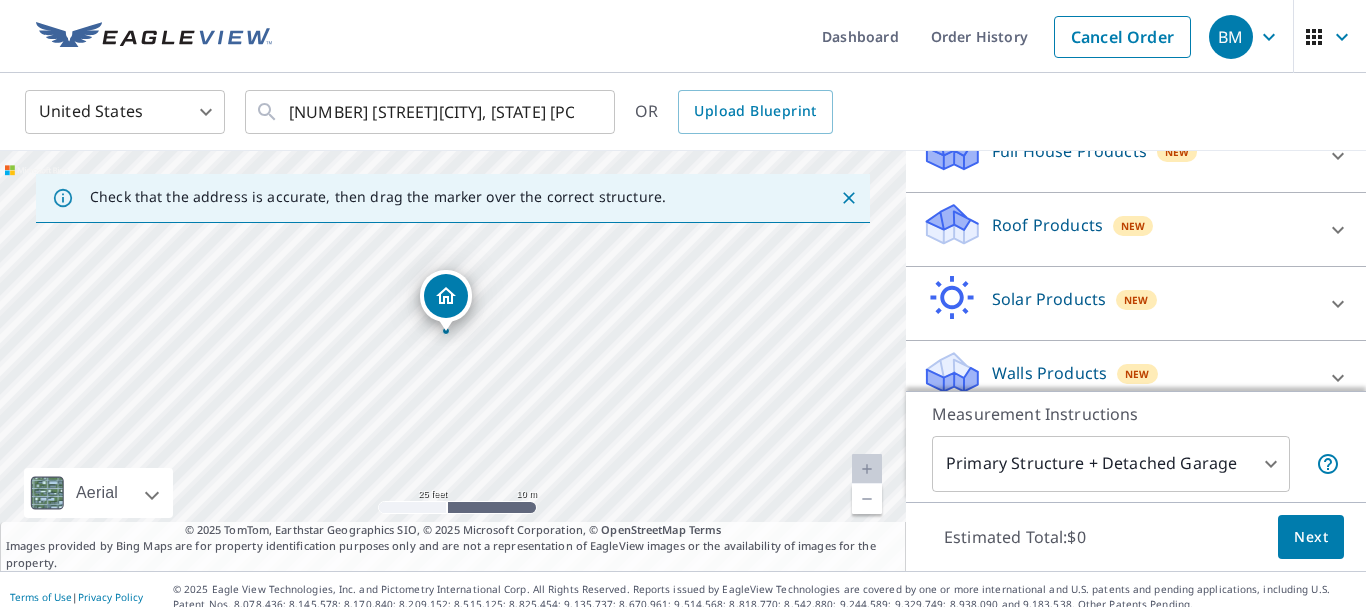 click at bounding box center [1338, 230] 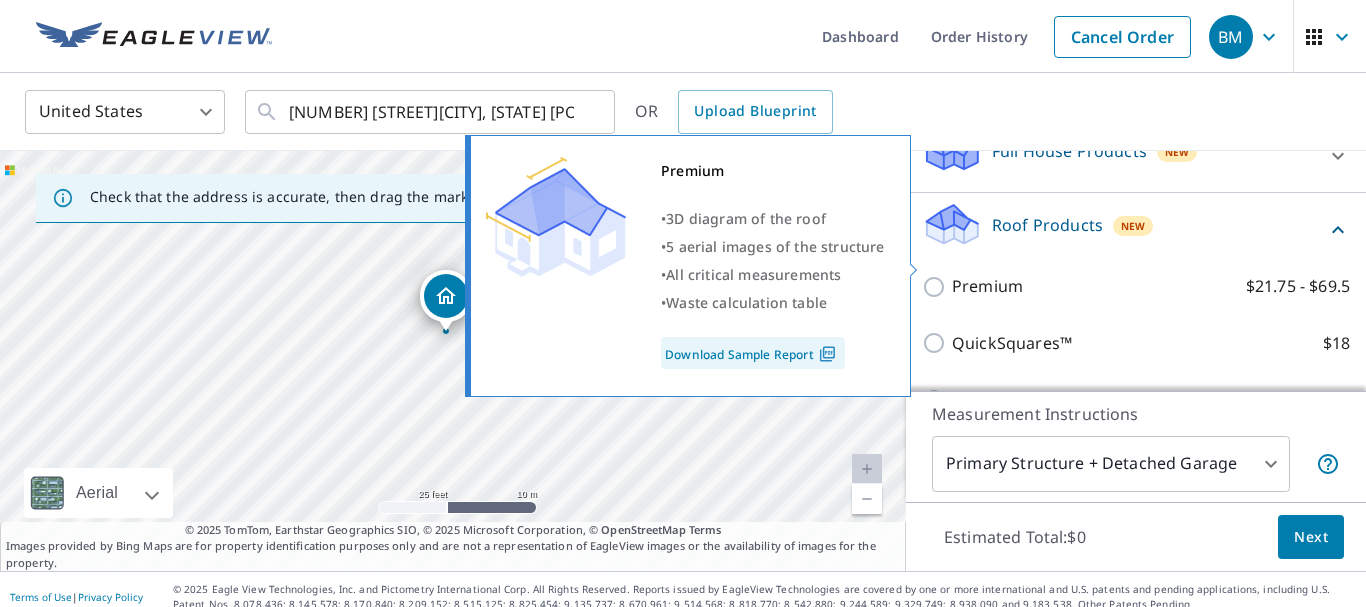 click on "Premium $21.75 - $69.5" at bounding box center (937, 287) 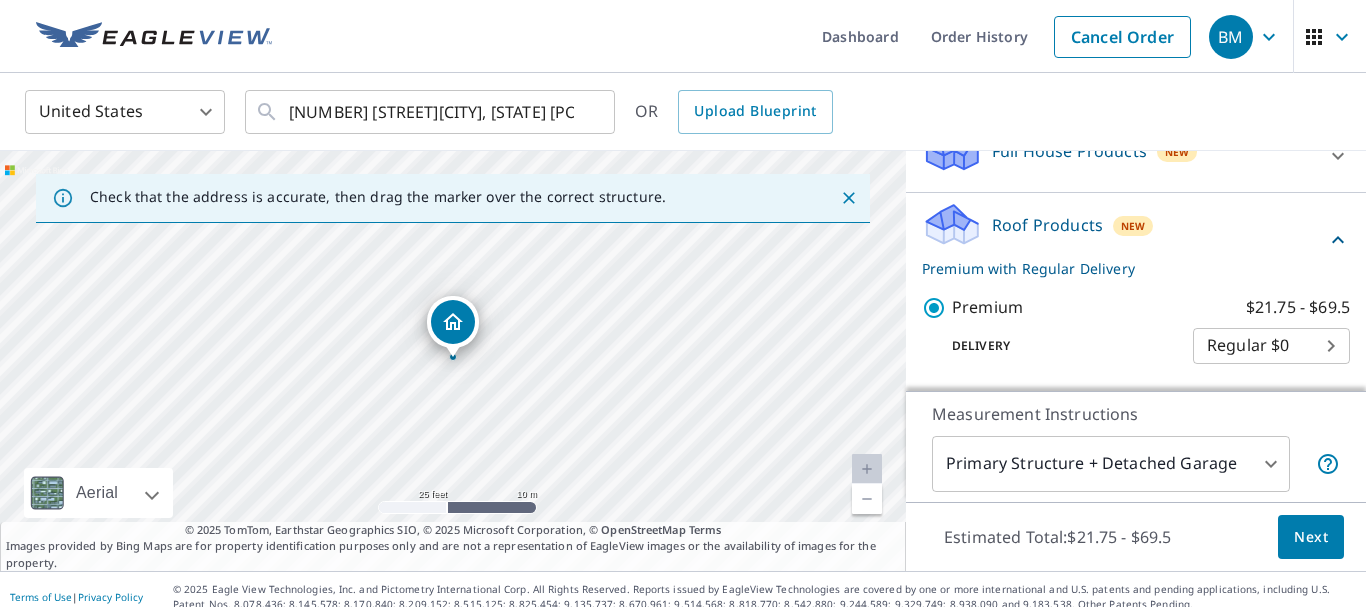 click on "Next" at bounding box center (1311, 537) 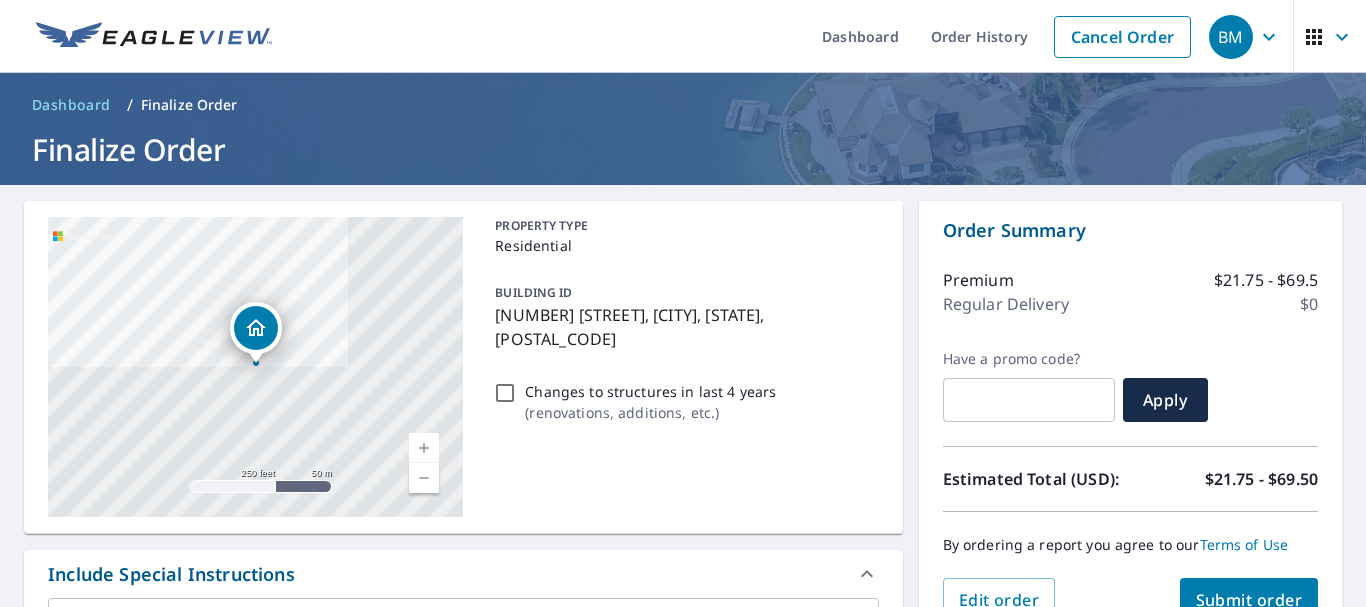 click on "Submit order" at bounding box center [1249, 600] 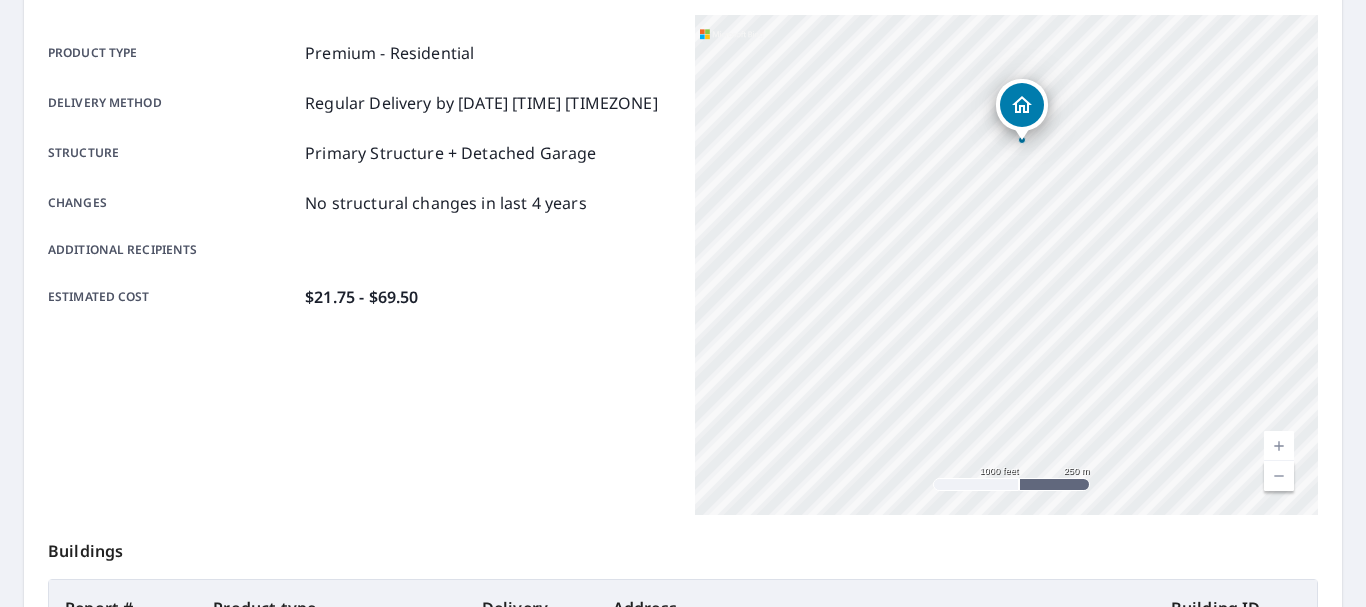 scroll, scrollTop: 528, scrollLeft: 0, axis: vertical 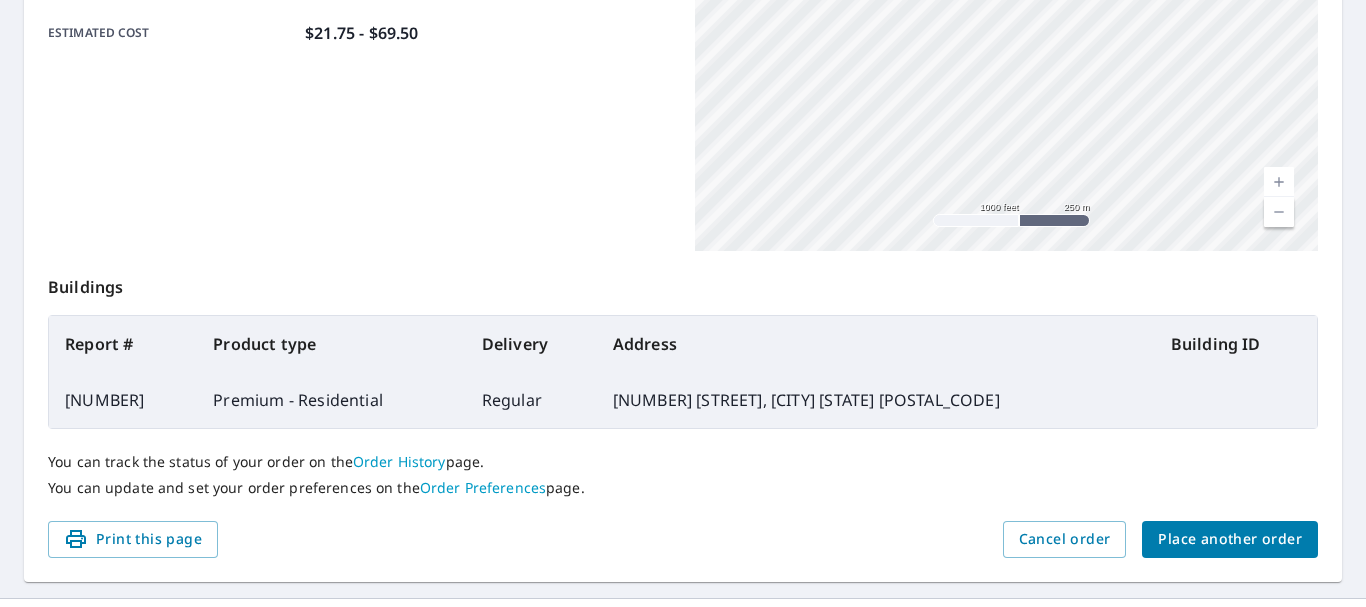 click on "Place another order" at bounding box center (1230, 539) 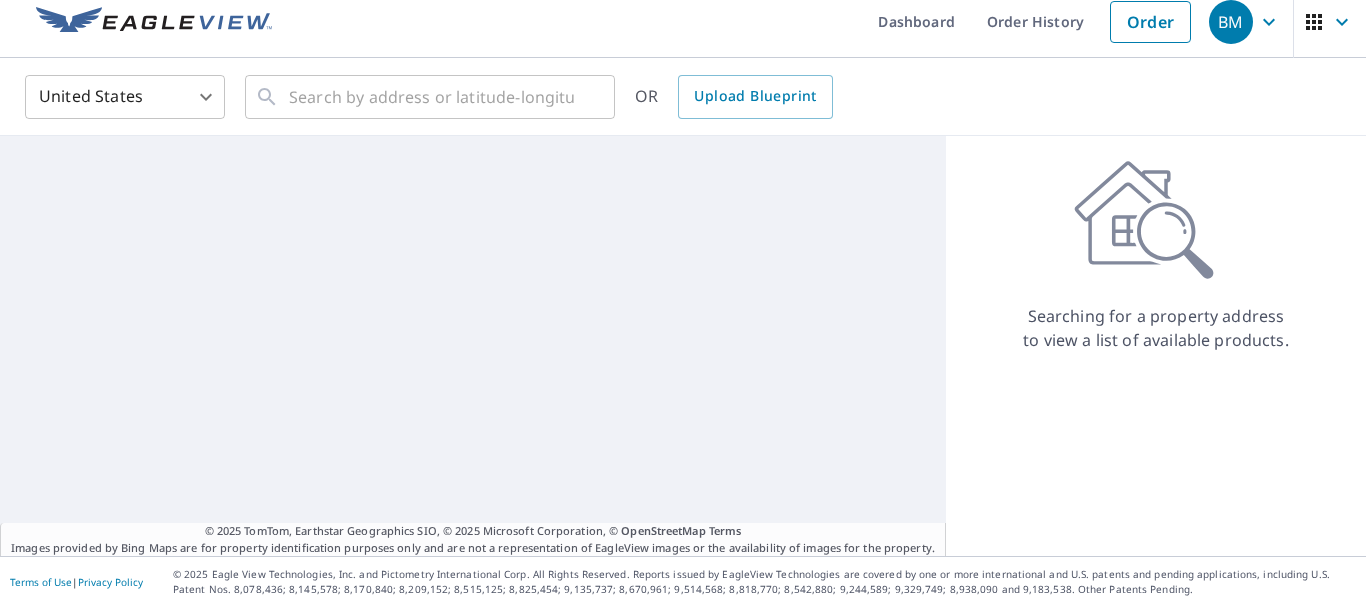 scroll, scrollTop: 15, scrollLeft: 0, axis: vertical 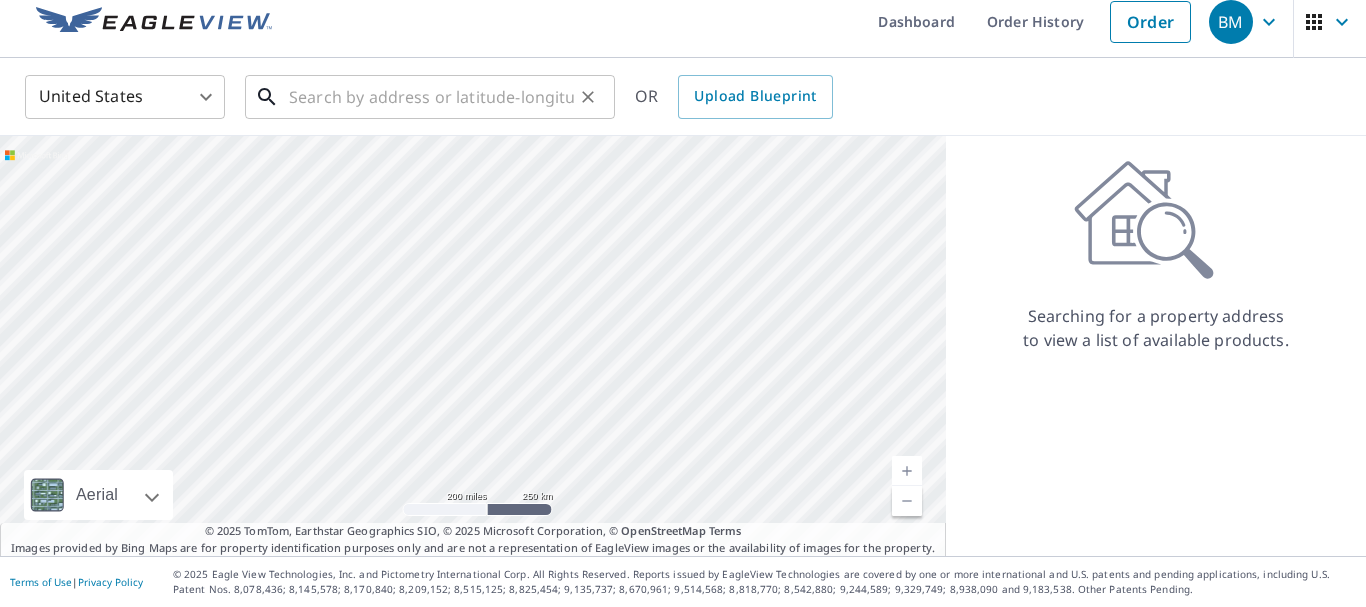 click at bounding box center (431, 97) 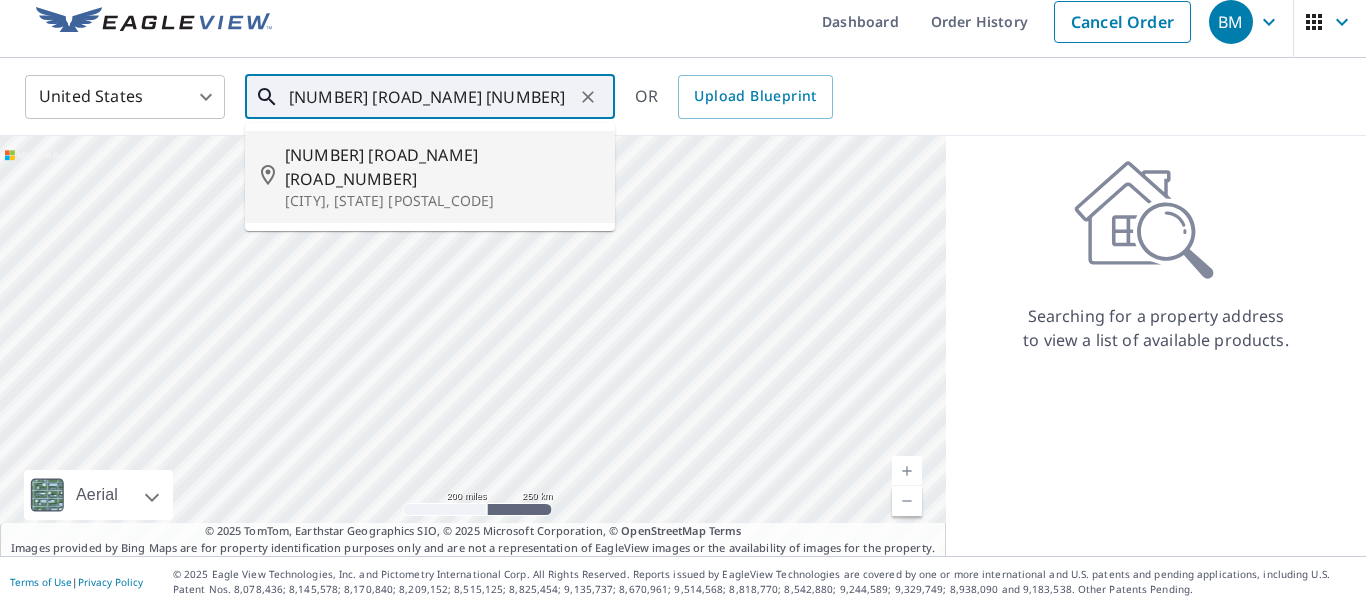 click on "[NUMBER] [ROAD_NAME] [ROAD_NUMBER]" at bounding box center (442, 167) 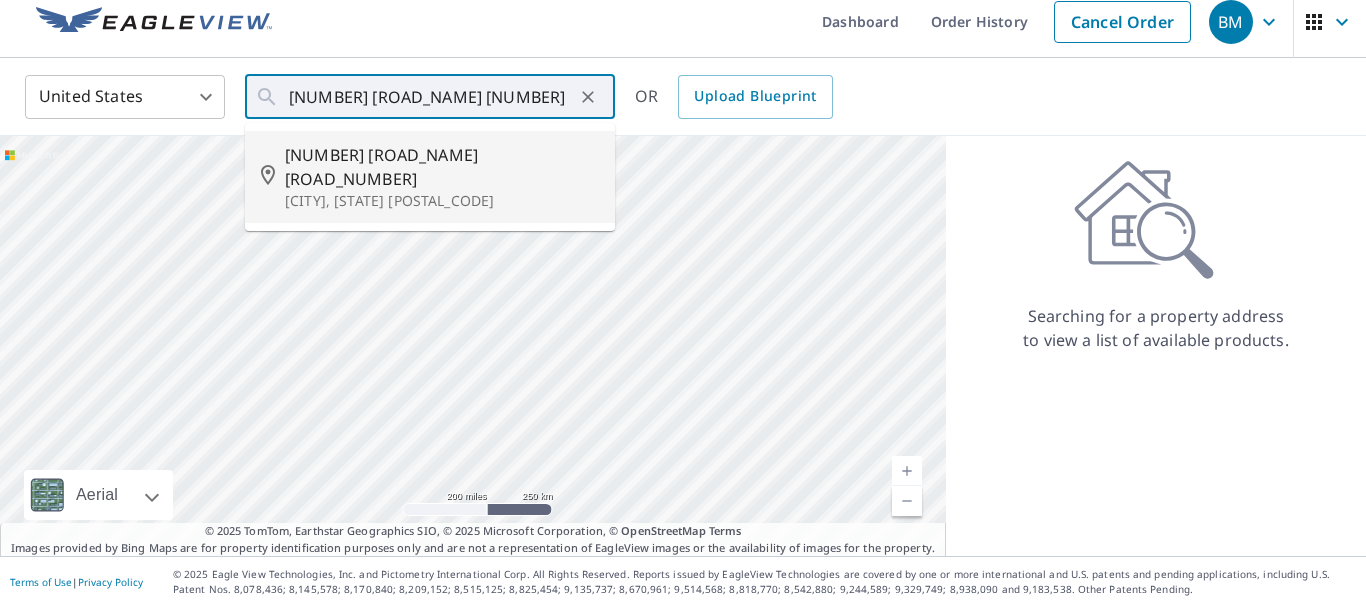 type on "[NUMBER] [ROAD_NAME] [NUMBER] [CITY], [STATE] [POSTAL_CODE]" 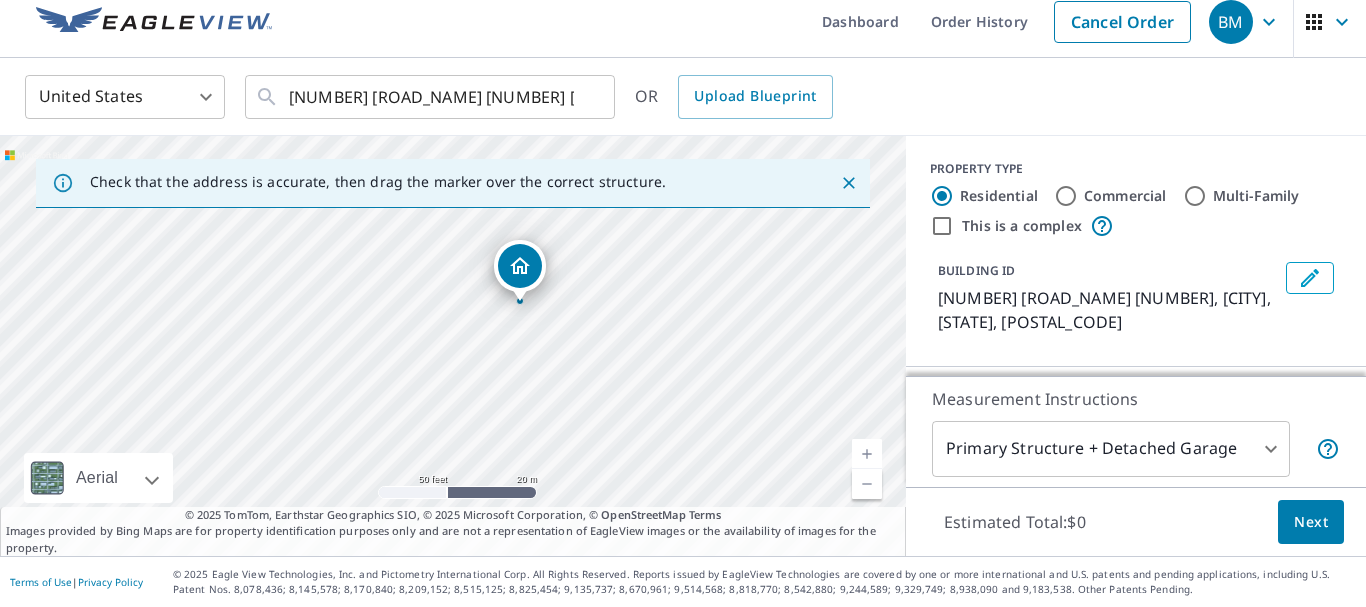 drag, startPoint x: 609, startPoint y: 300, endPoint x: 604, endPoint y: 267, distance: 33.37664 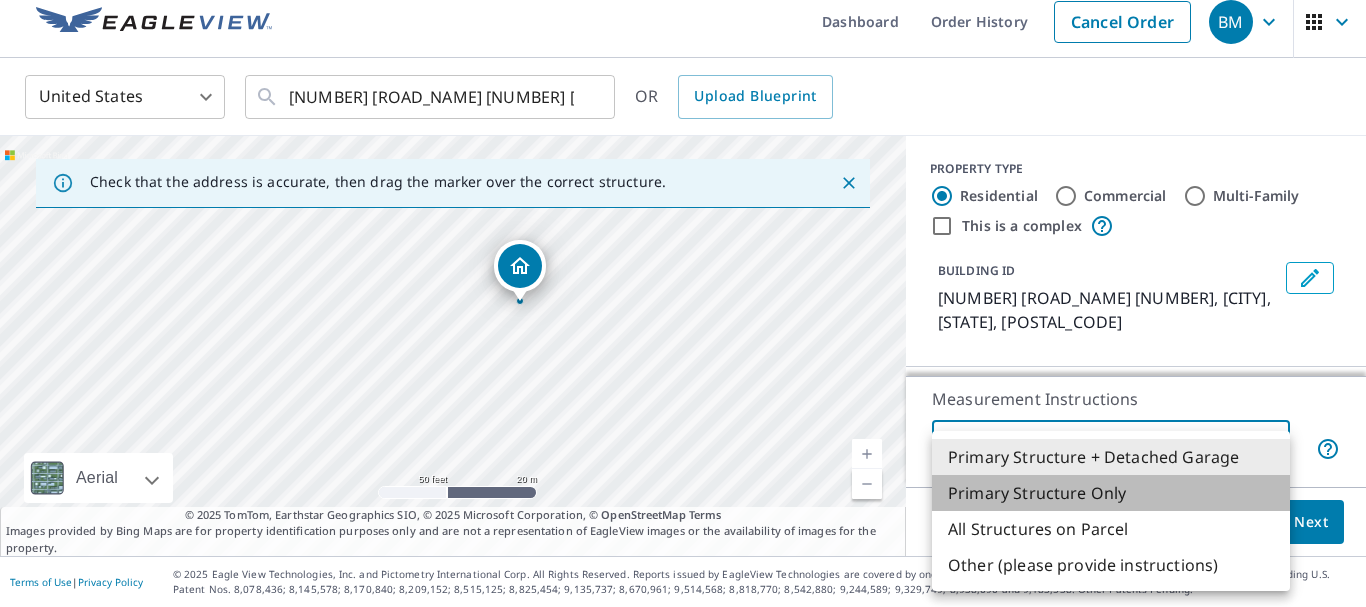 click on "Primary Structure Only" at bounding box center (1111, 493) 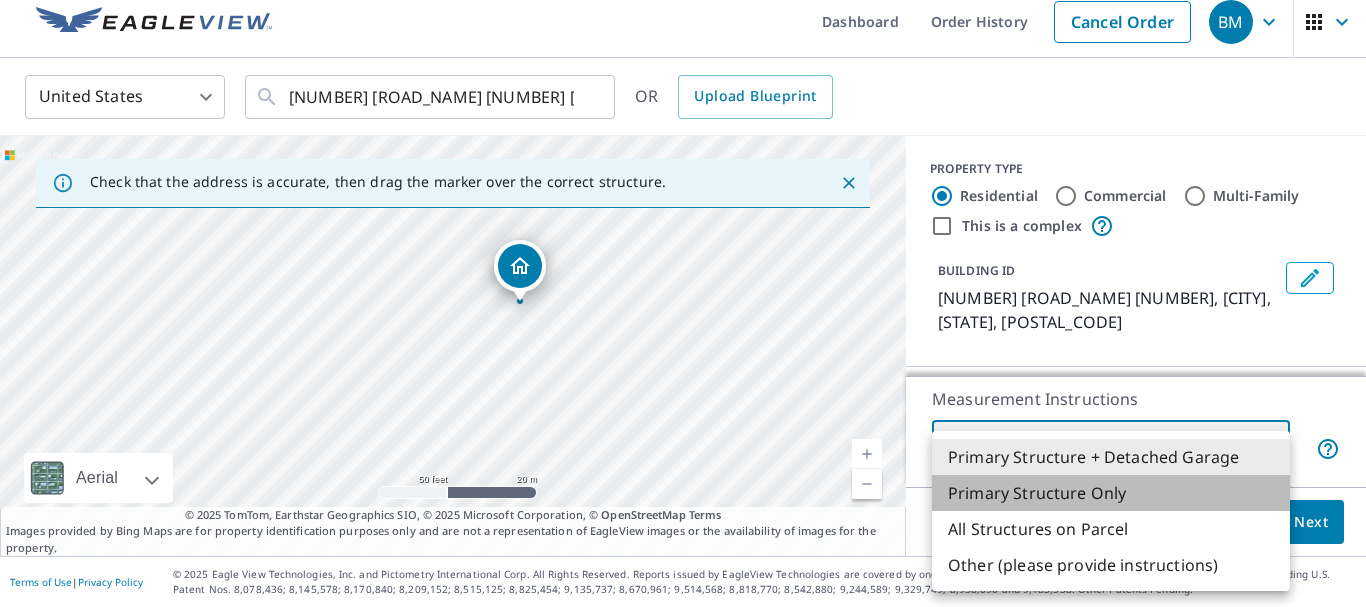 type on "2" 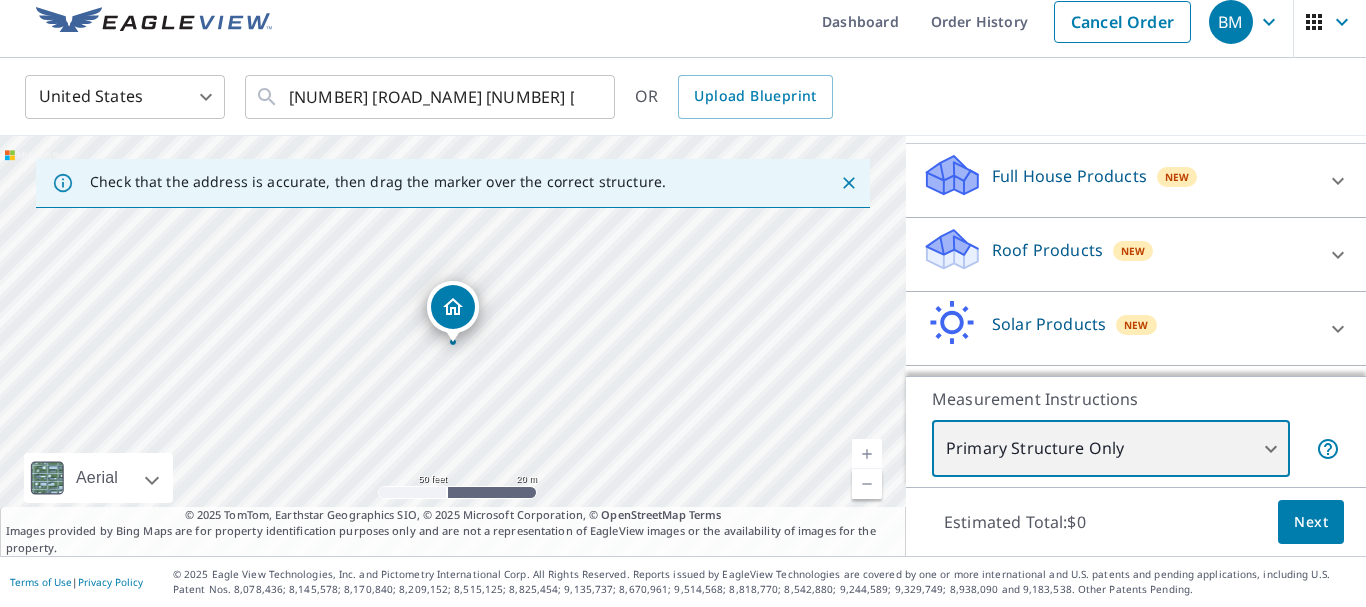 scroll, scrollTop: 264, scrollLeft: 0, axis: vertical 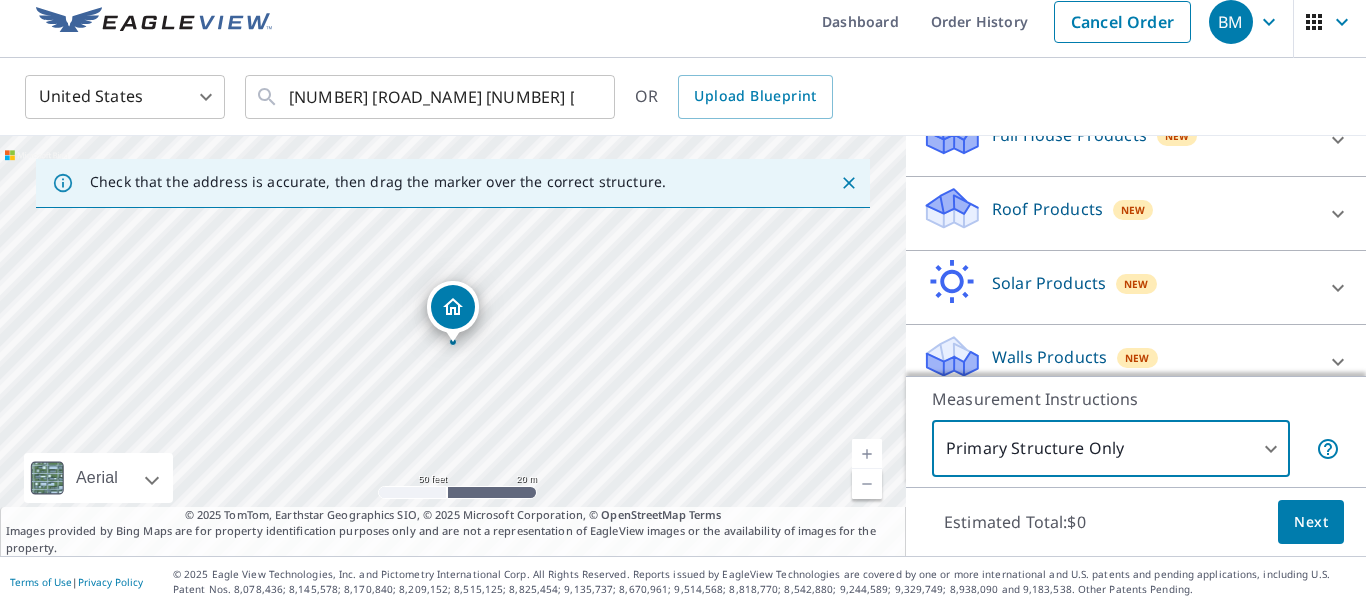click on "Roof Products" at bounding box center (1047, 209) 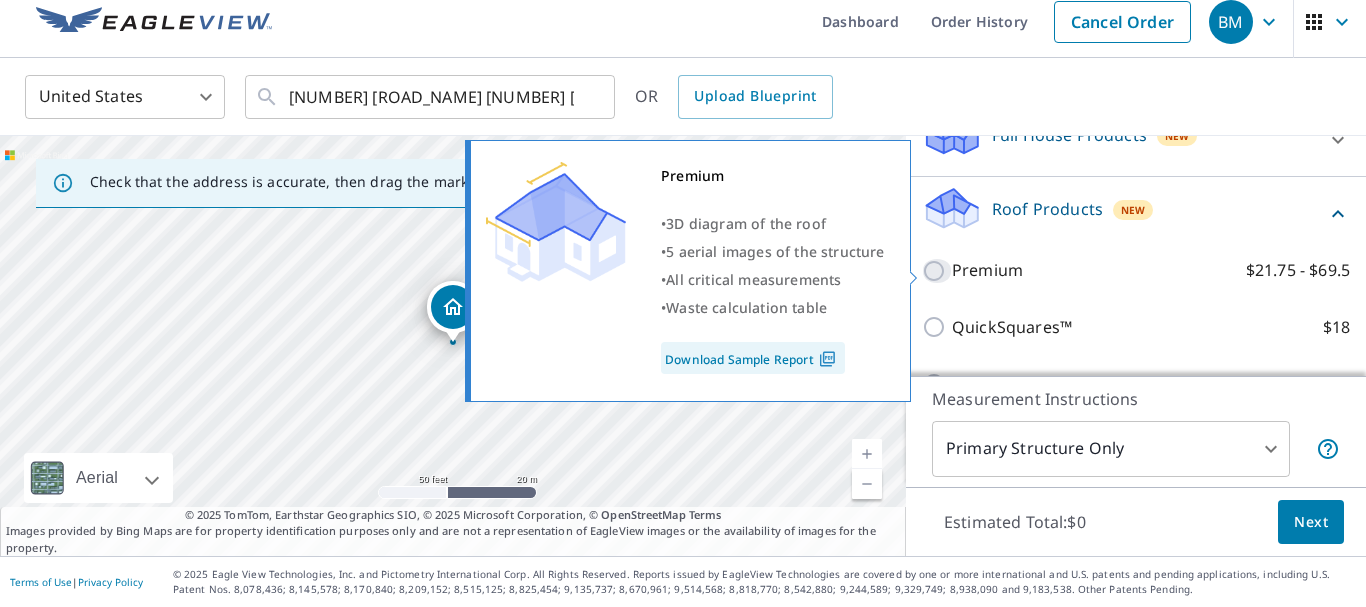 click on "Premium $21.75 - $69.5" at bounding box center [937, 271] 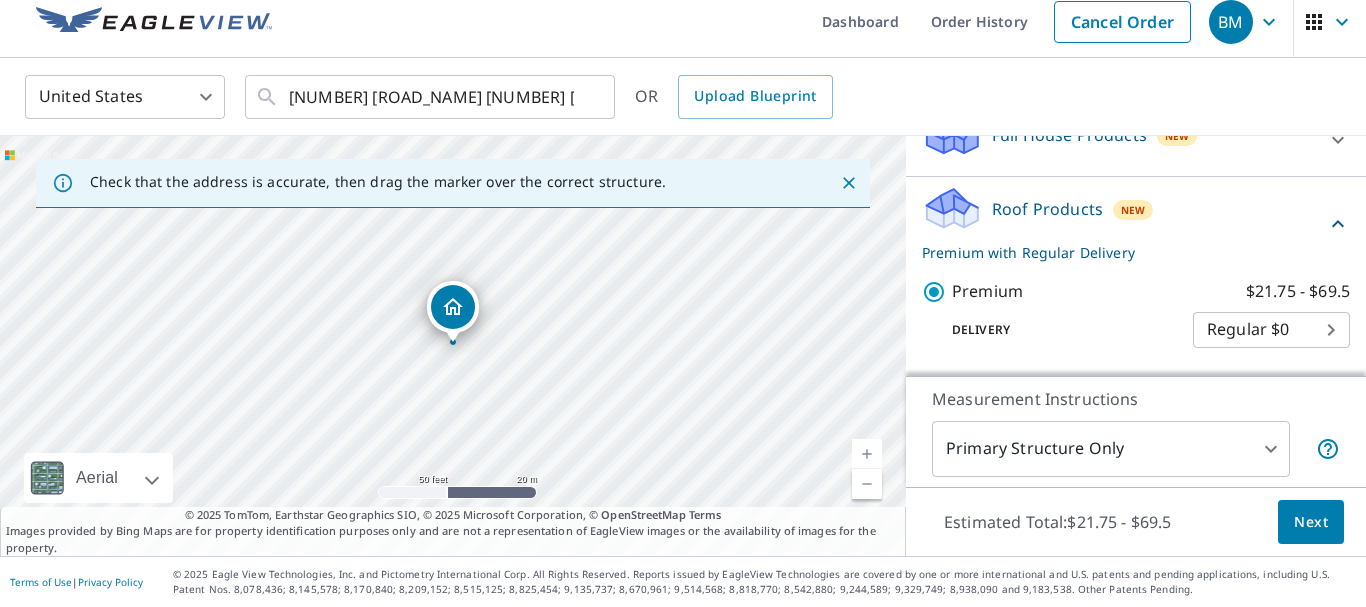 click on "Next" at bounding box center [1311, 522] 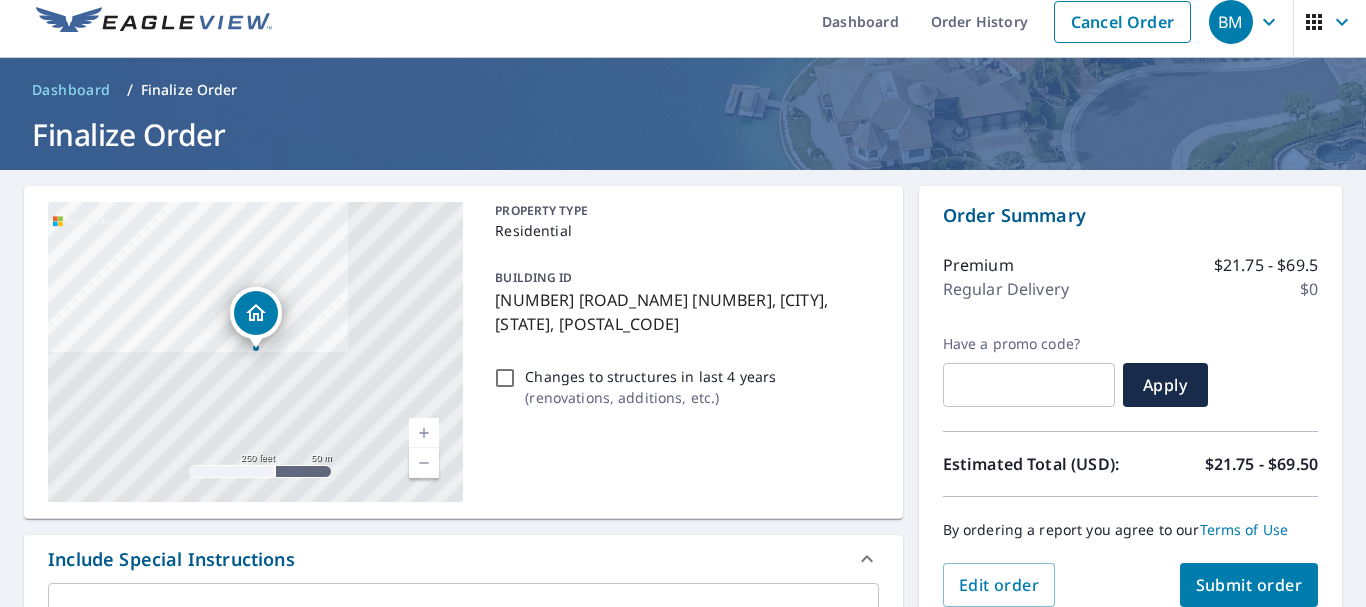 click on "Submit order" at bounding box center (1249, 585) 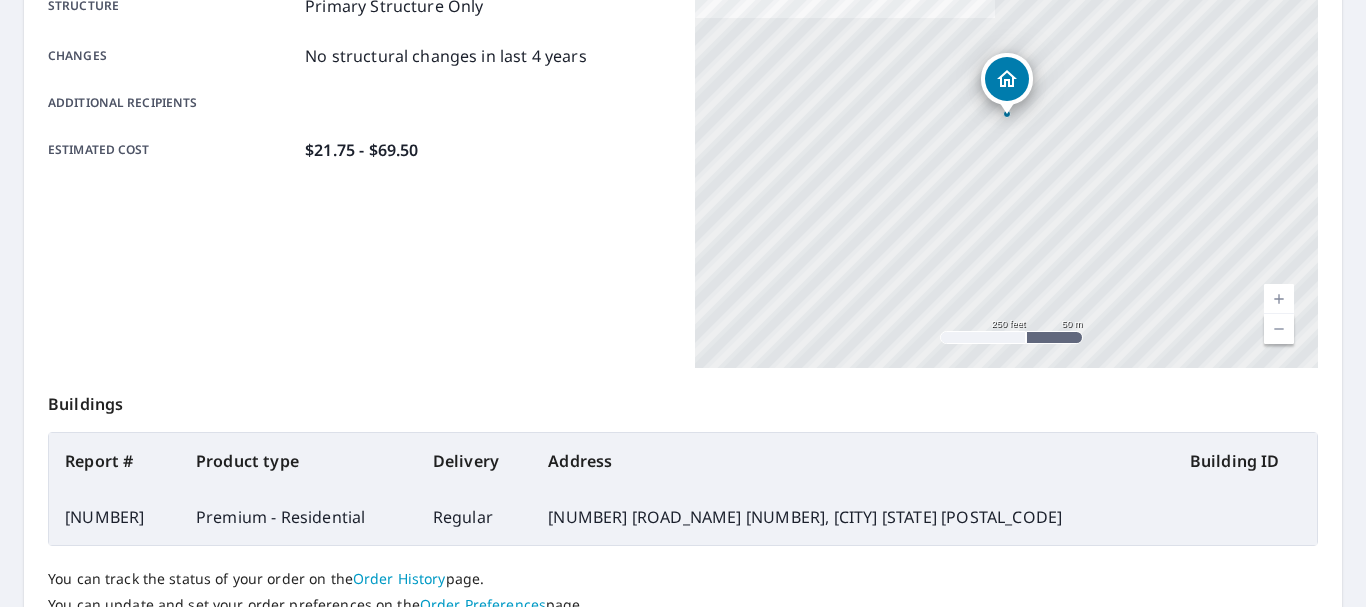scroll, scrollTop: 570, scrollLeft: 0, axis: vertical 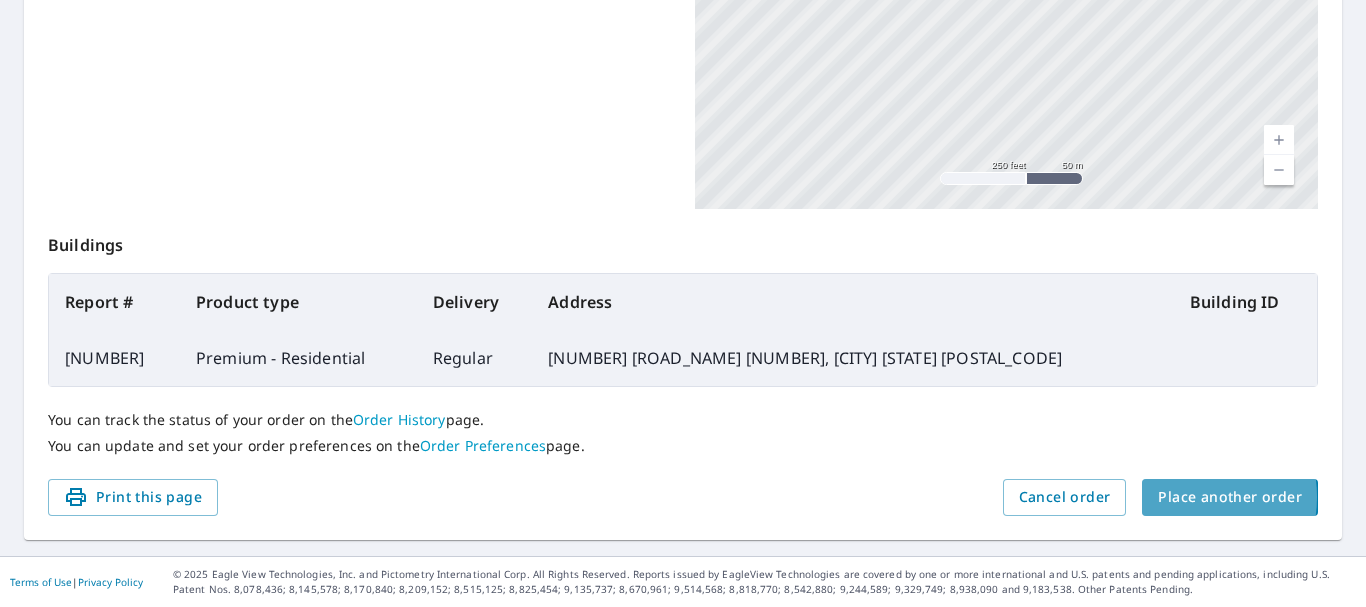 click on "Place another order" at bounding box center [1230, 497] 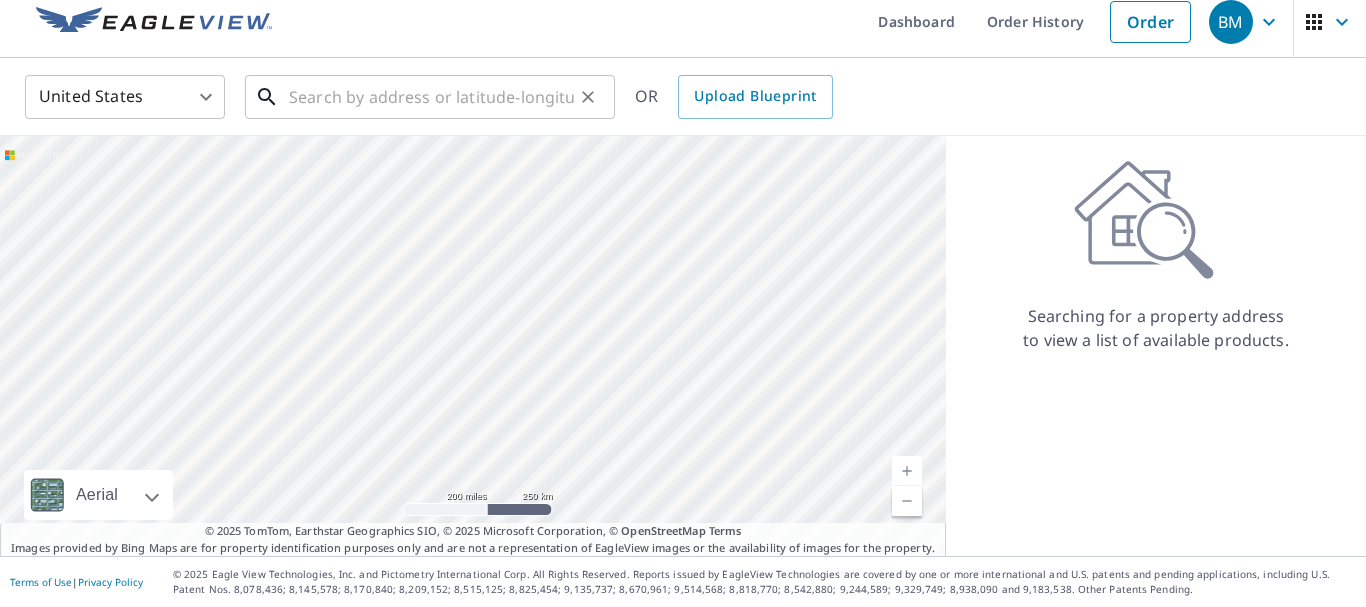 click at bounding box center (431, 97) 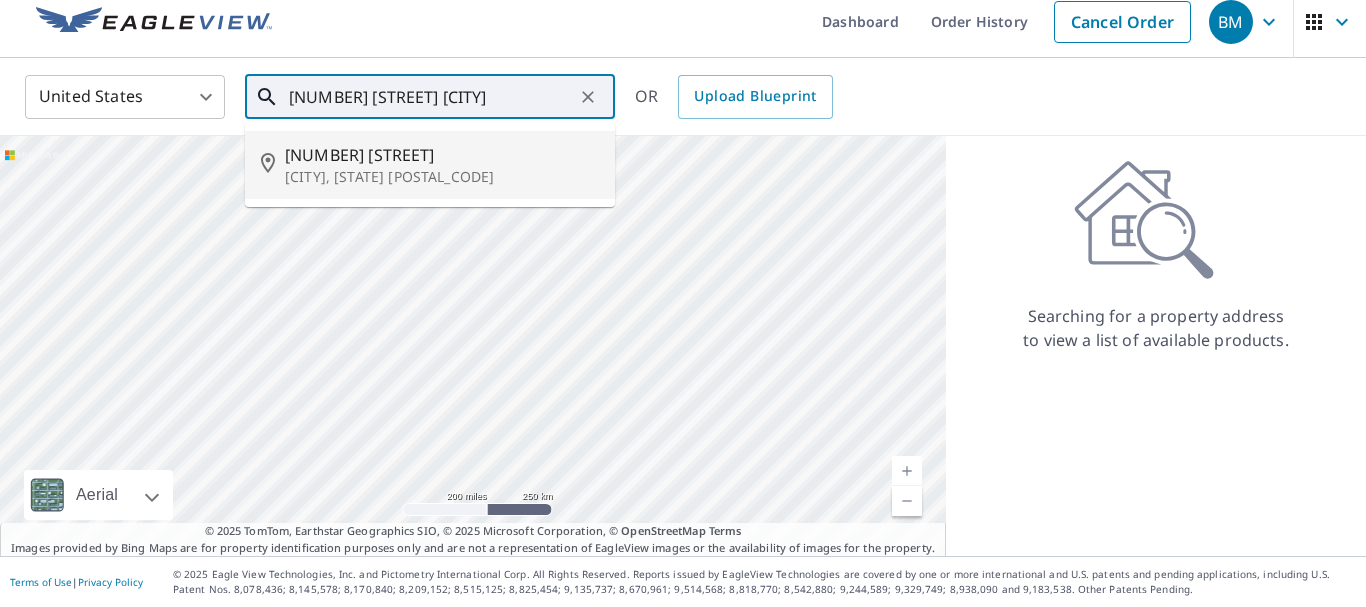 click on "[NUMBER] [STREET]" at bounding box center [442, 155] 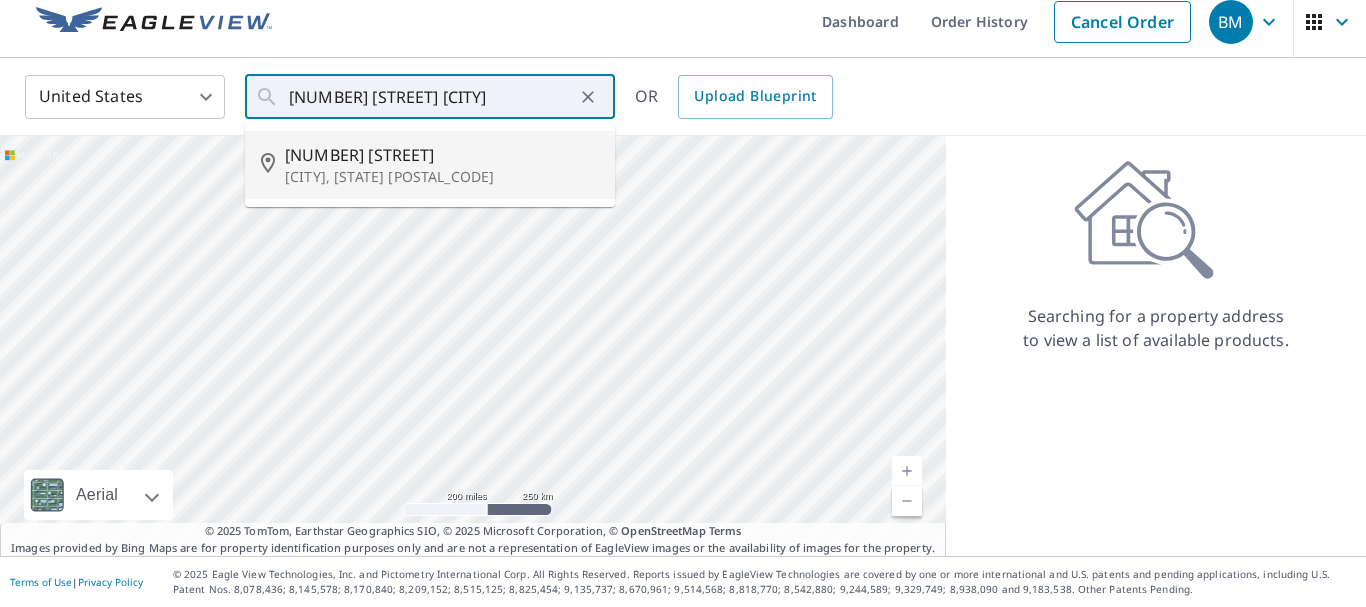 type on "[NUMBER] [STREET] [CITY], [STATE] [POSTAL_CODE]" 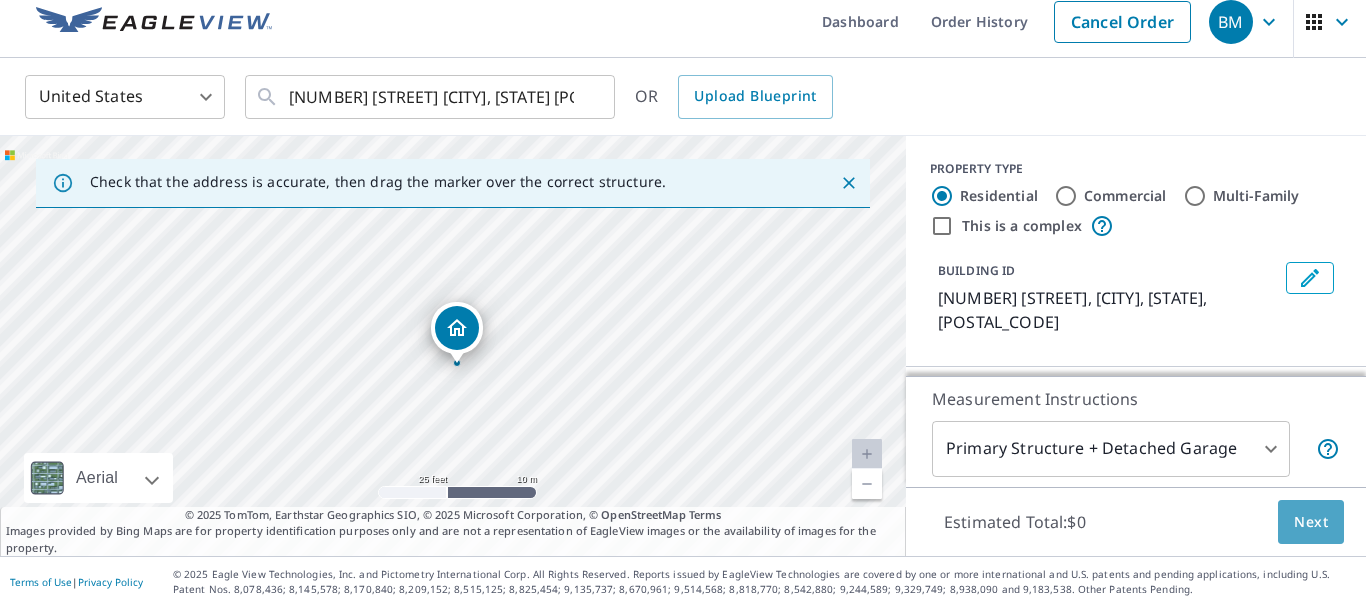 click on "Next" at bounding box center [1311, 522] 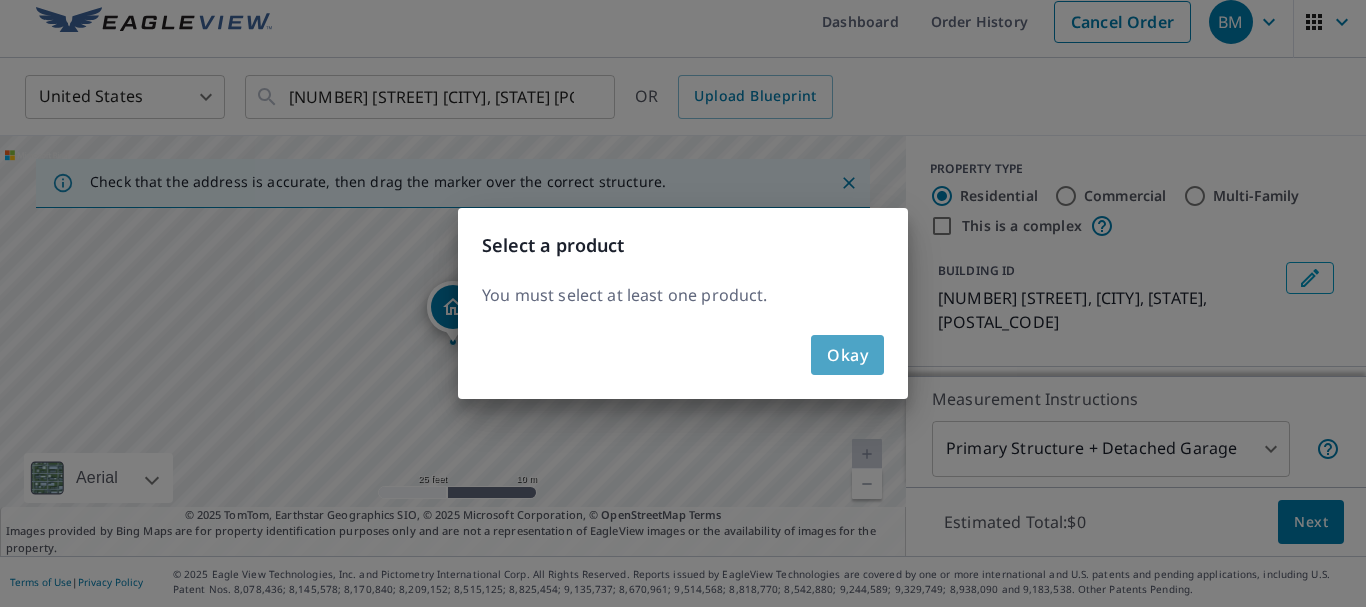 click on "Okay" at bounding box center [847, 355] 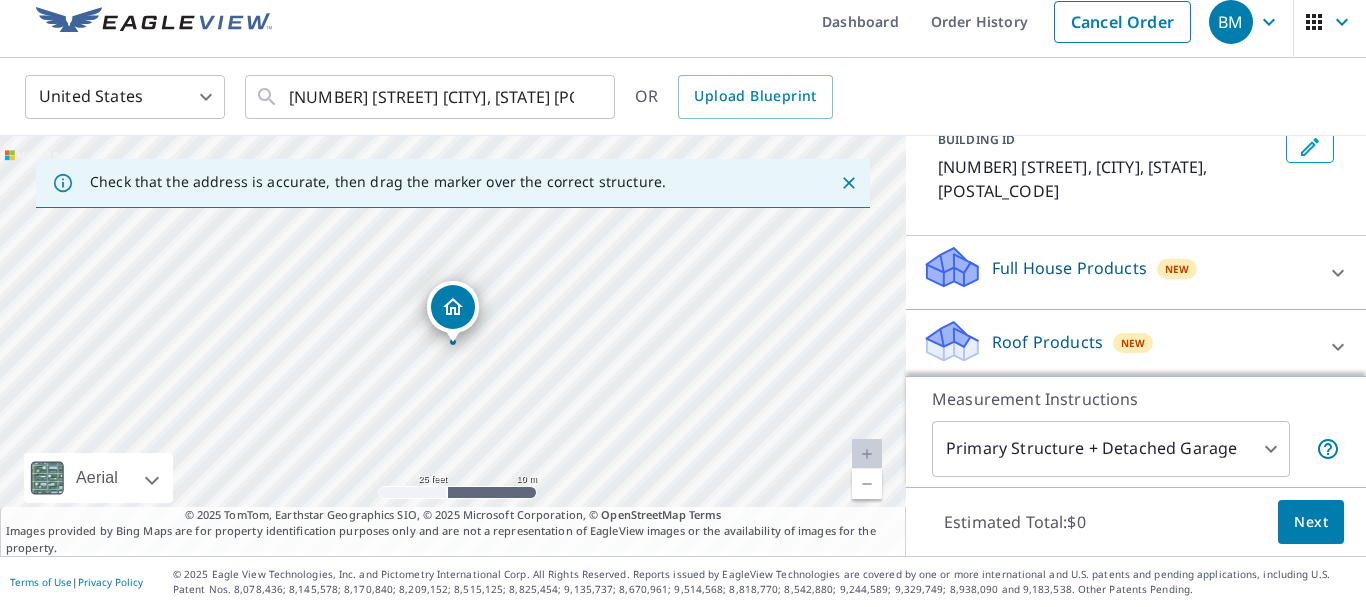 scroll, scrollTop: 263, scrollLeft: 0, axis: vertical 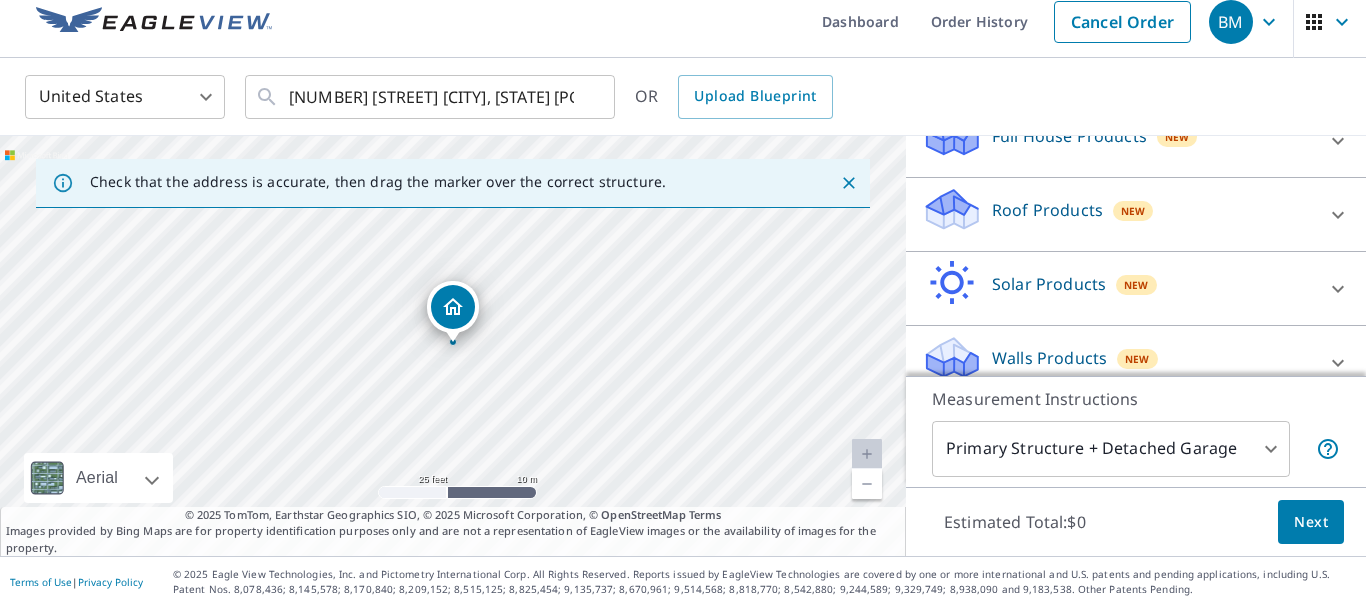 click on "Roof Products" at bounding box center (1047, 210) 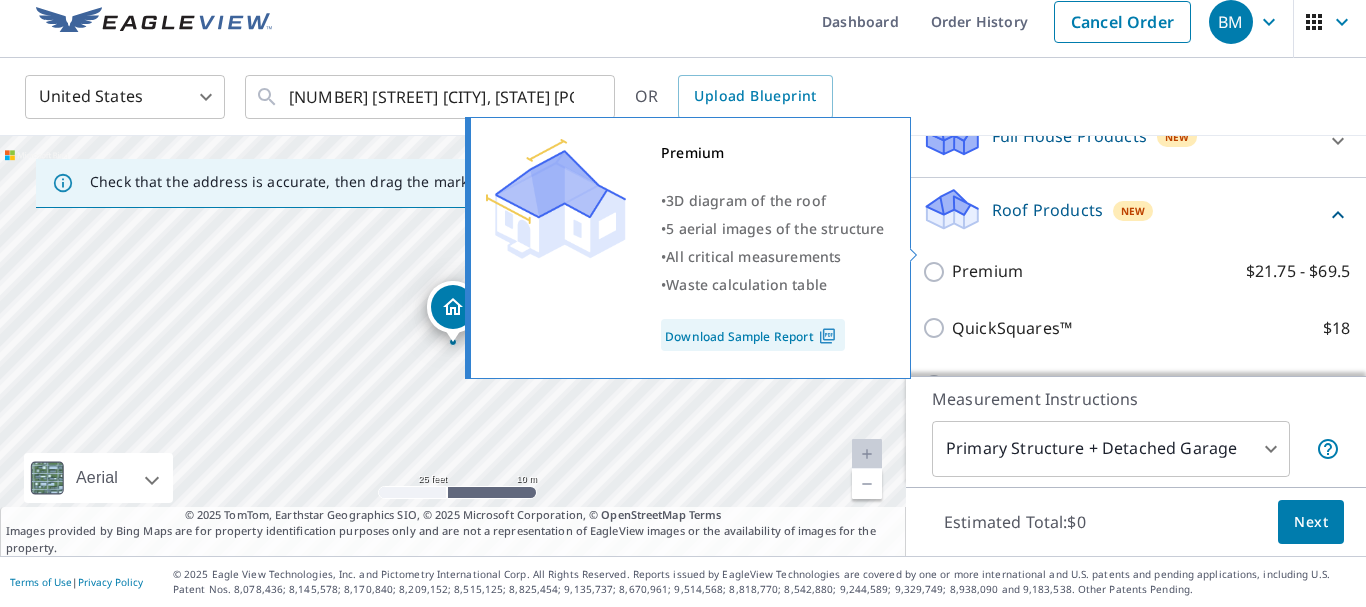 click on "Premium" at bounding box center (987, 271) 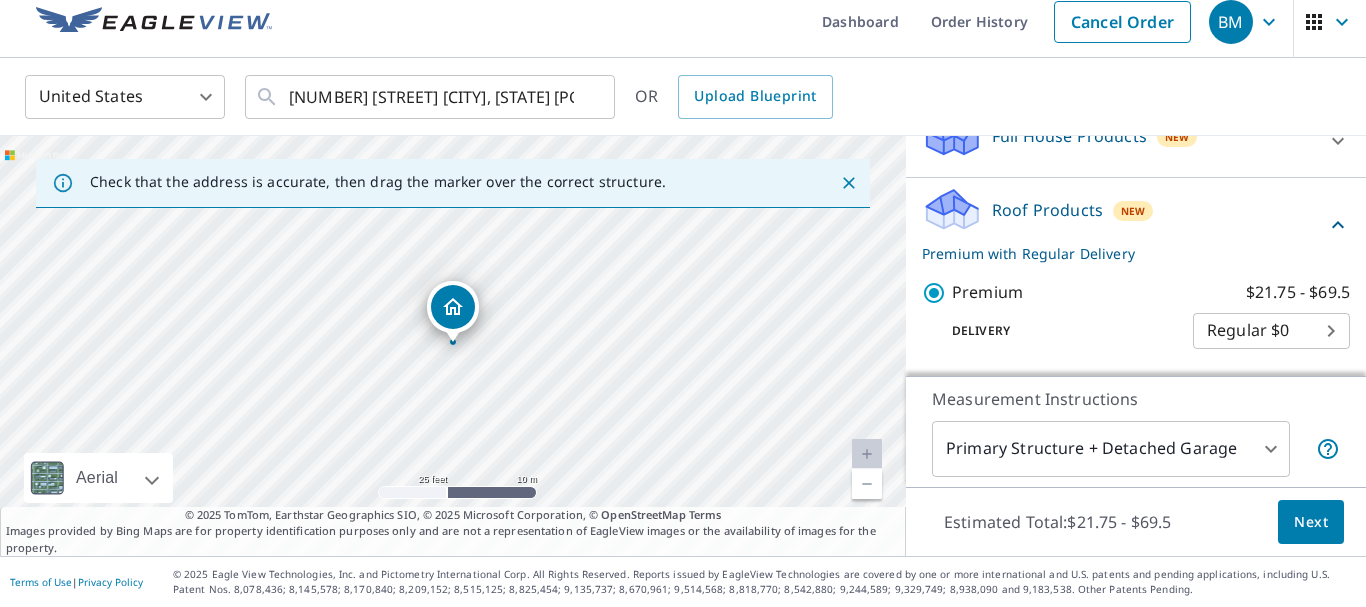 click on "Next" at bounding box center (1311, 522) 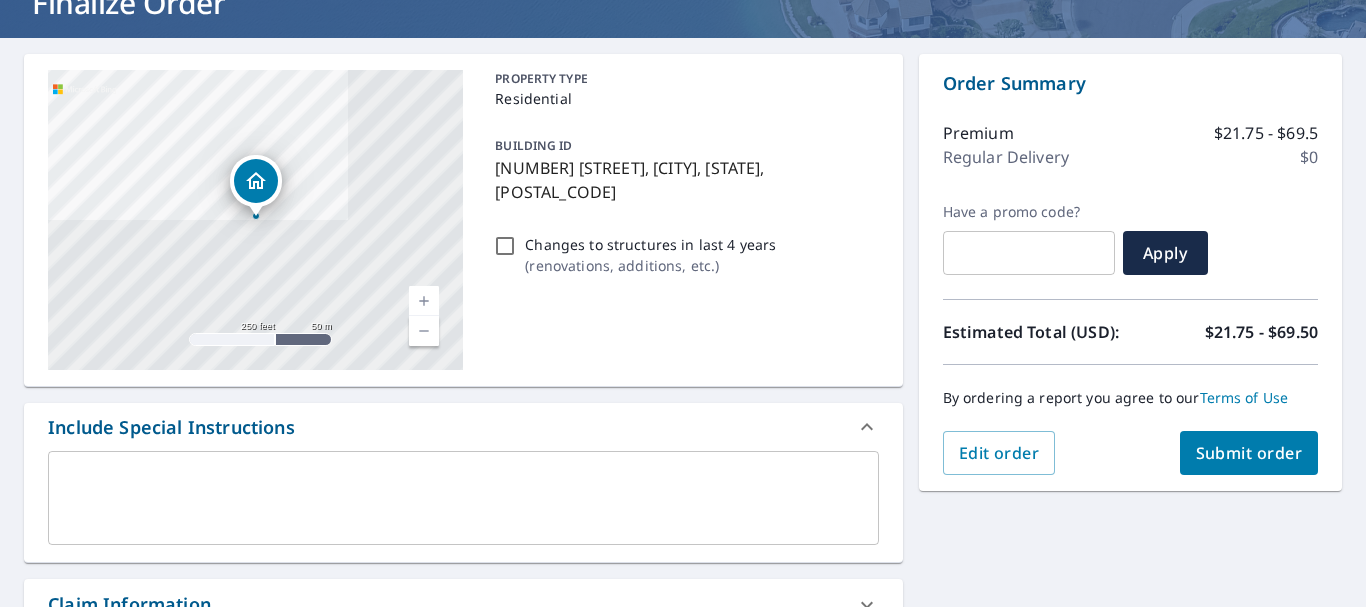 scroll, scrollTop: 279, scrollLeft: 0, axis: vertical 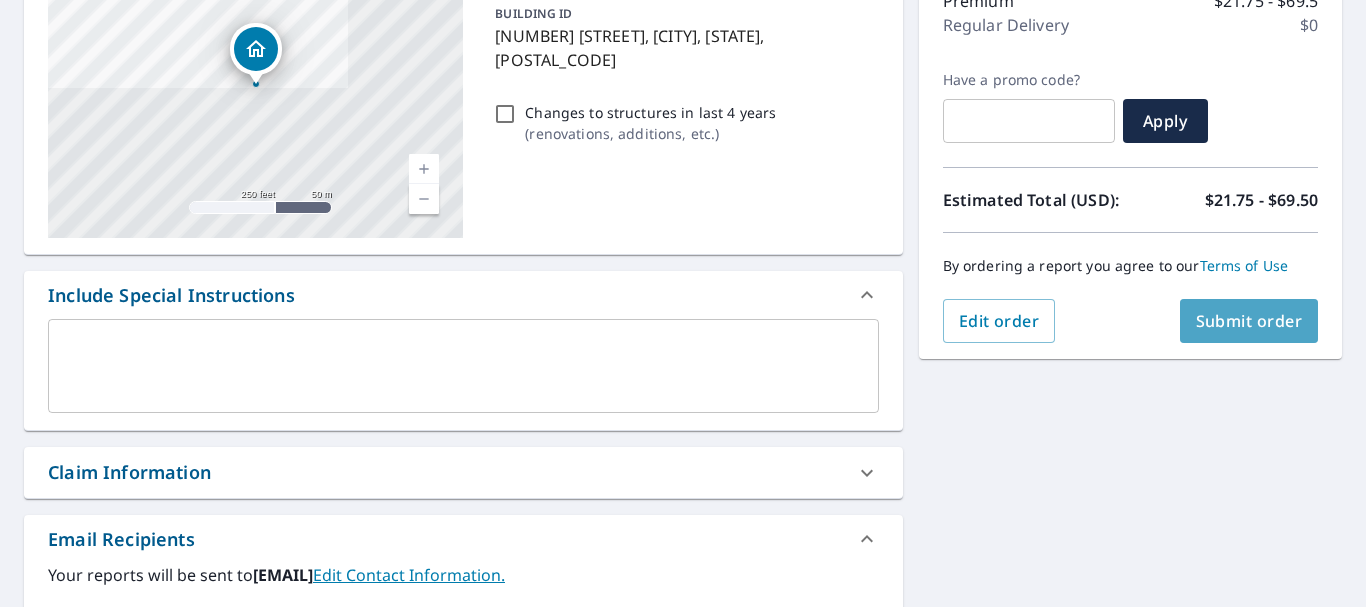 click on "Submit order" at bounding box center (1249, 321) 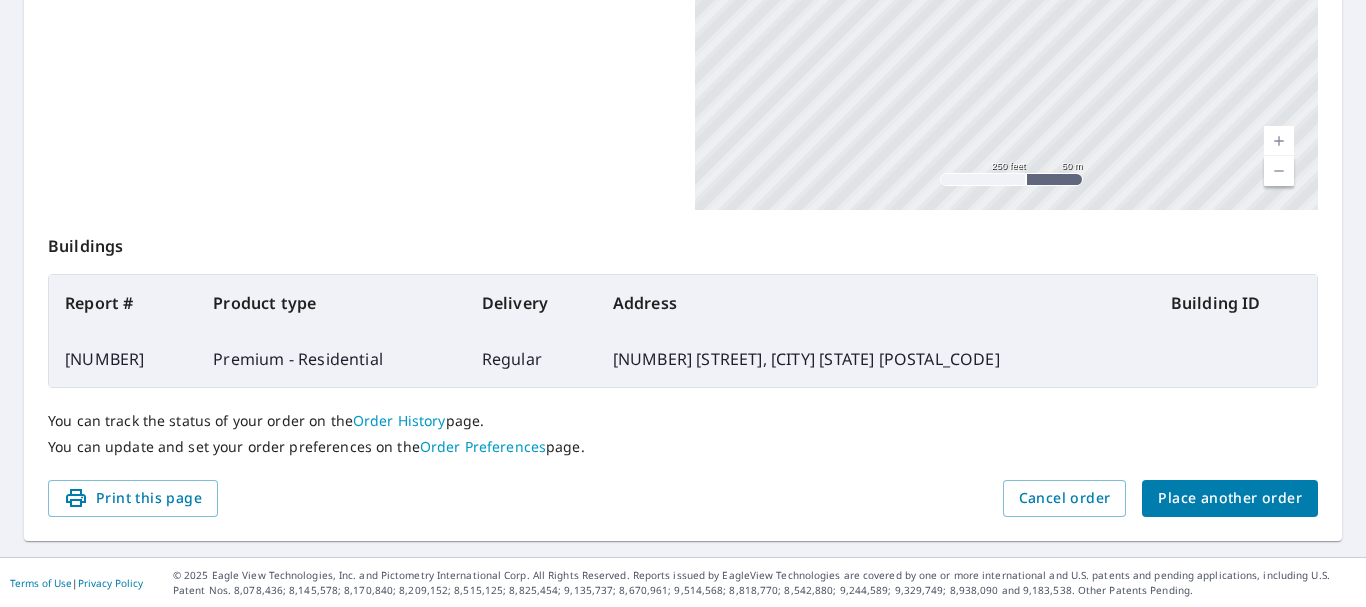 scroll, scrollTop: 570, scrollLeft: 0, axis: vertical 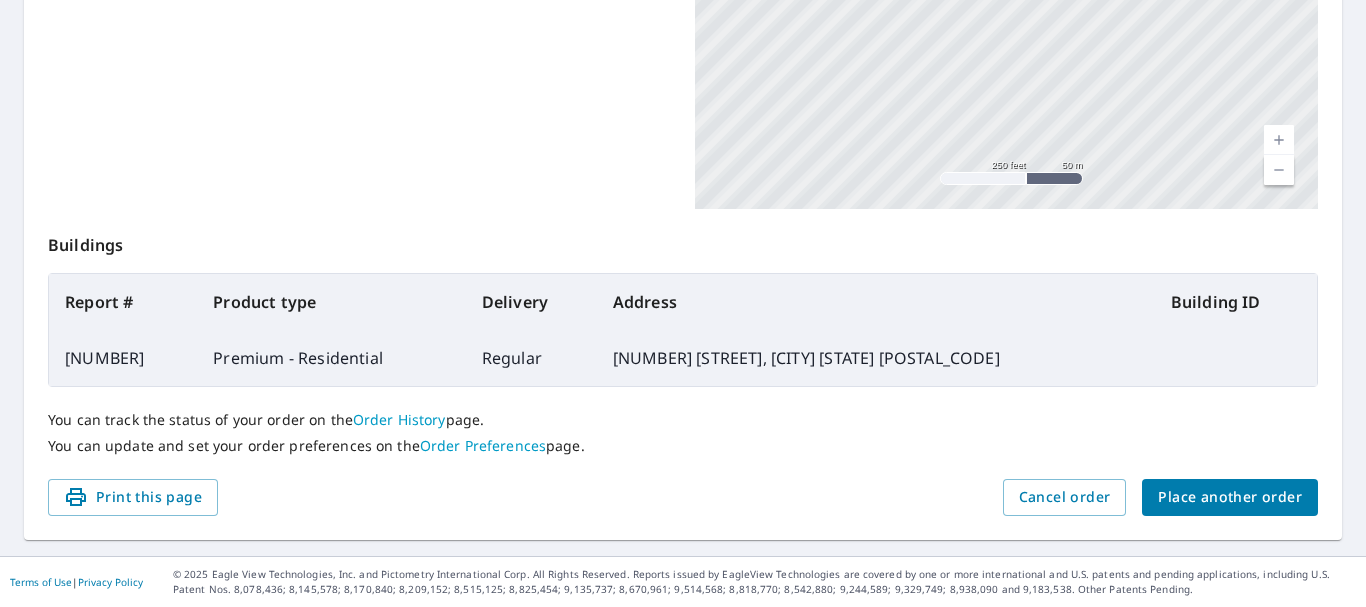 click on "Place another order" at bounding box center (1230, 497) 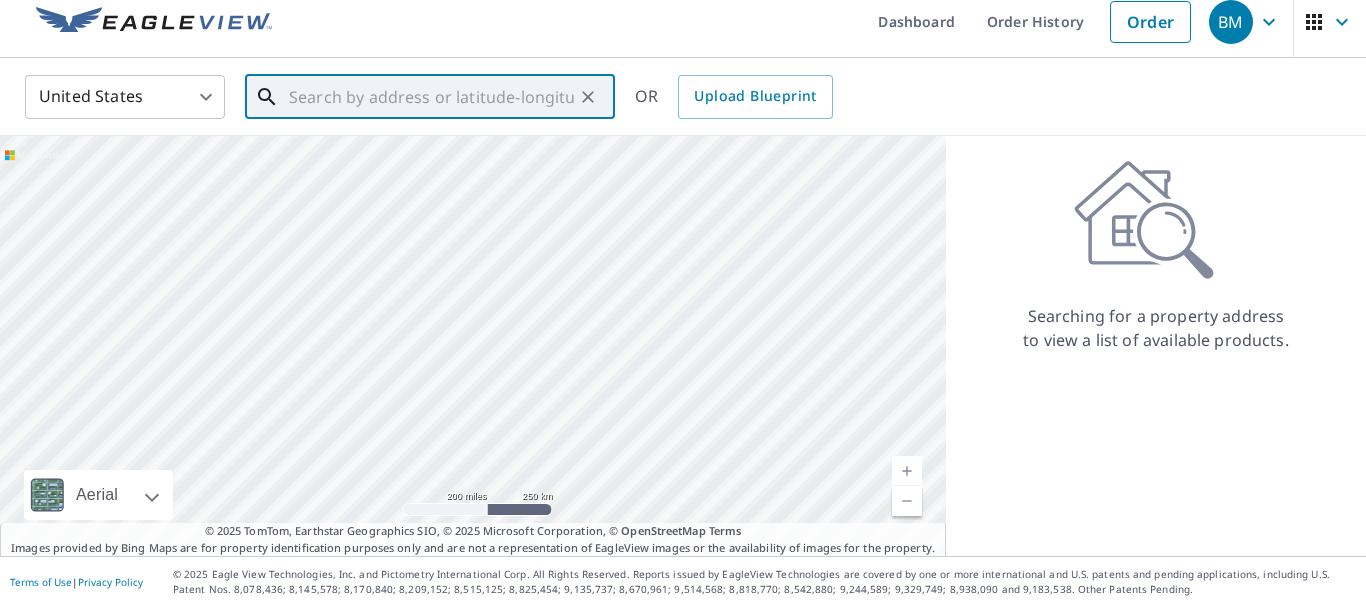 click at bounding box center (431, 97) 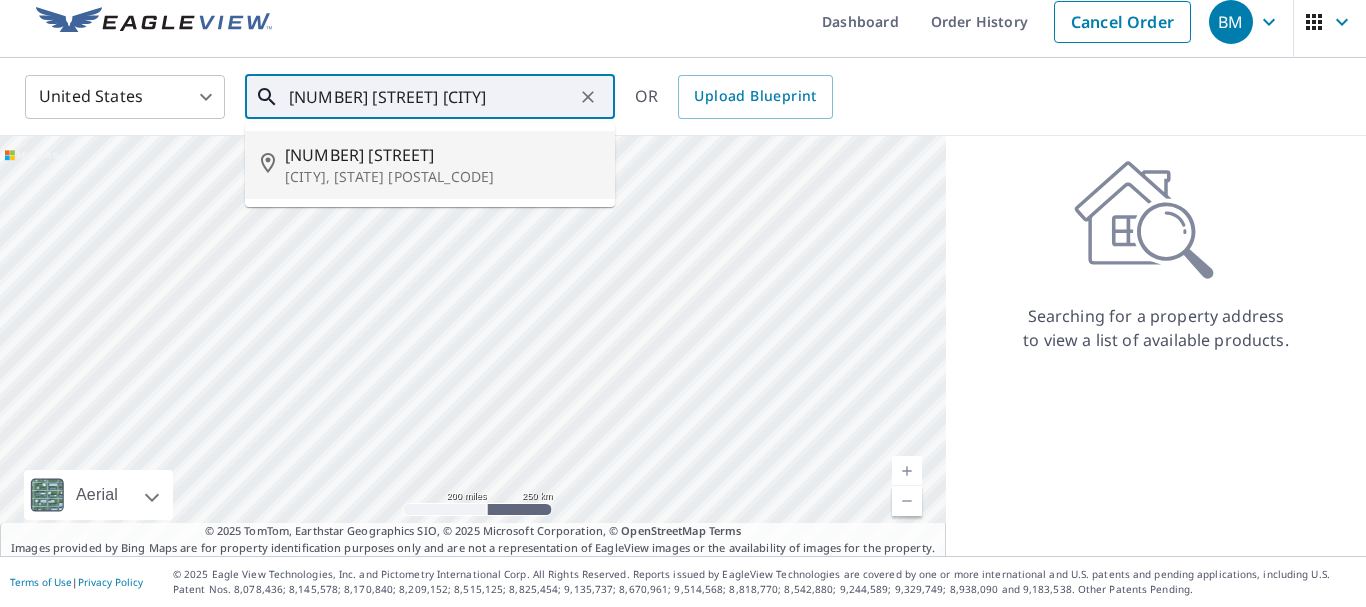 click on "[CITY], [STATE] [POSTAL_CODE]" at bounding box center [442, 177] 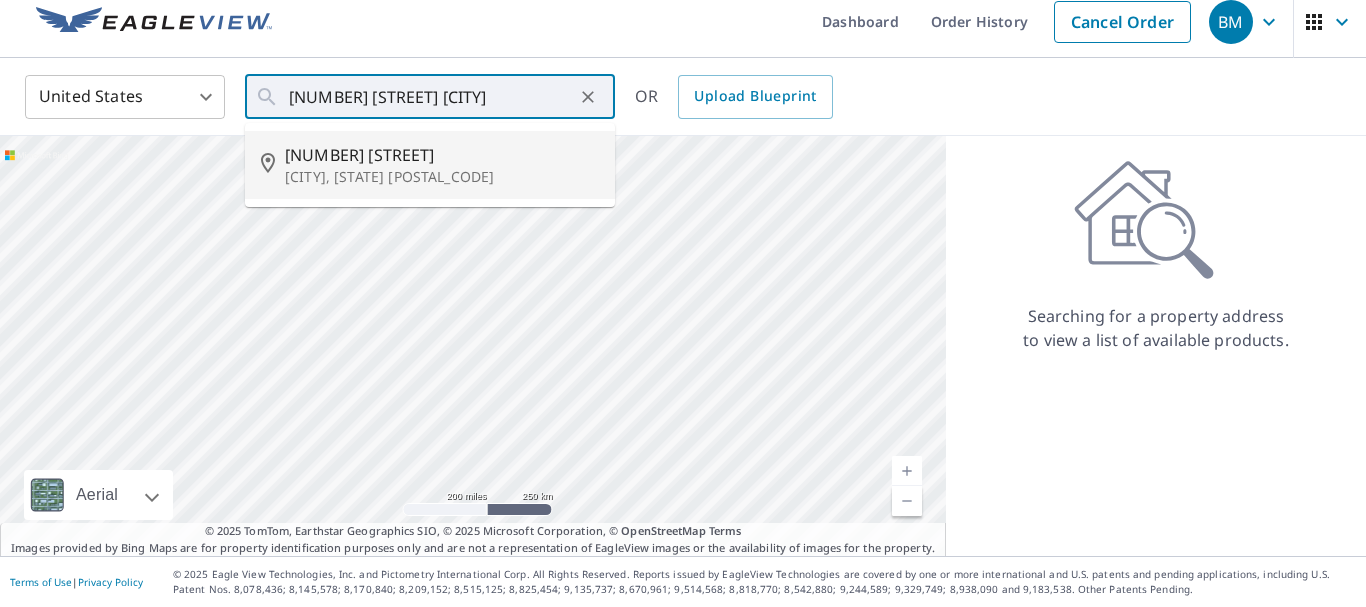 type on "[NUMBER] [STREET] [CITY], [STATE] [POSTAL_CODE]" 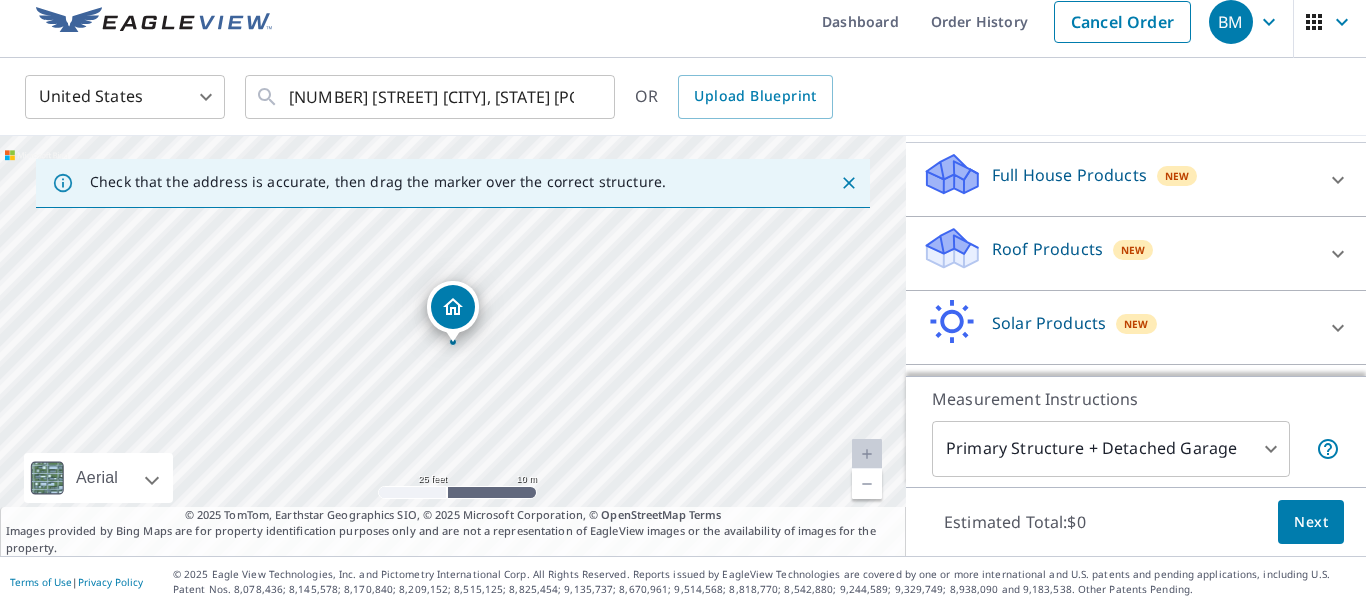 scroll, scrollTop: 263, scrollLeft: 0, axis: vertical 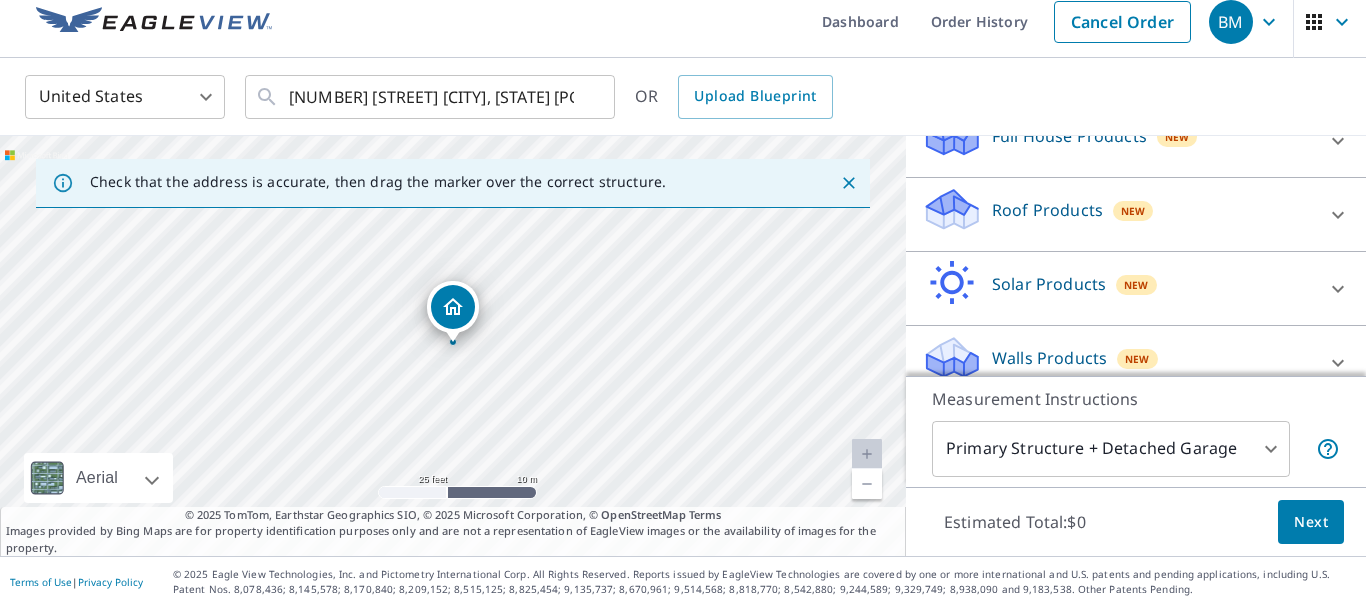 click on "Roof Products" at bounding box center [1047, 210] 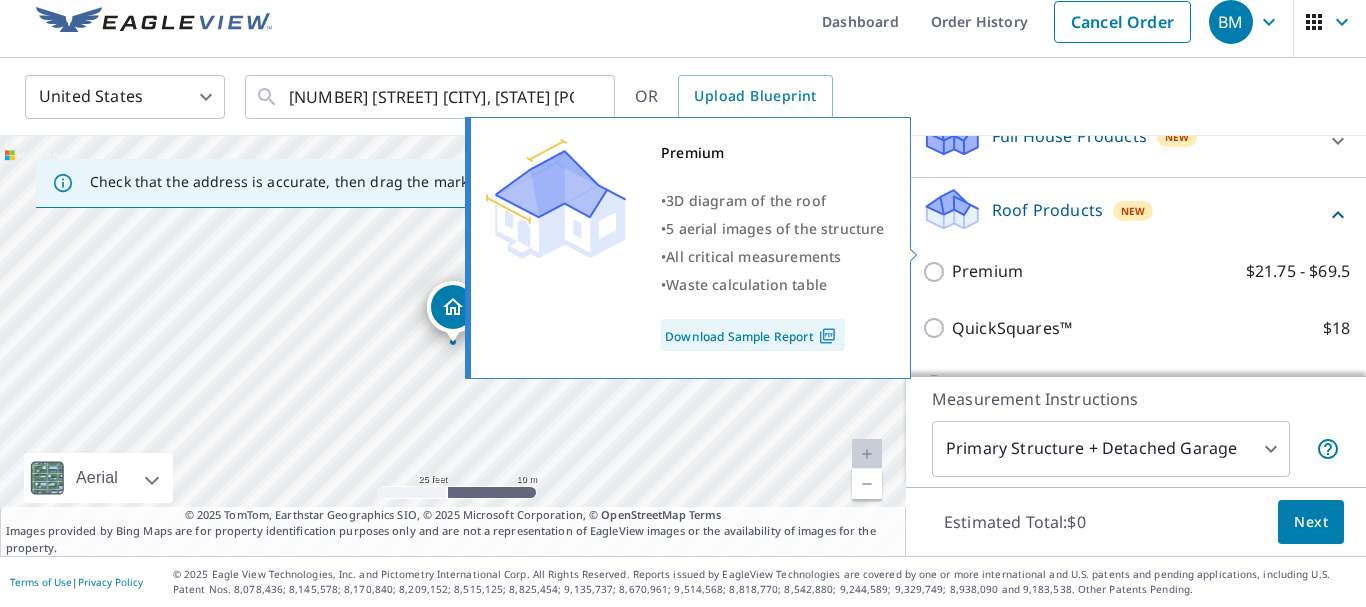 click on "Premium" at bounding box center [987, 271] 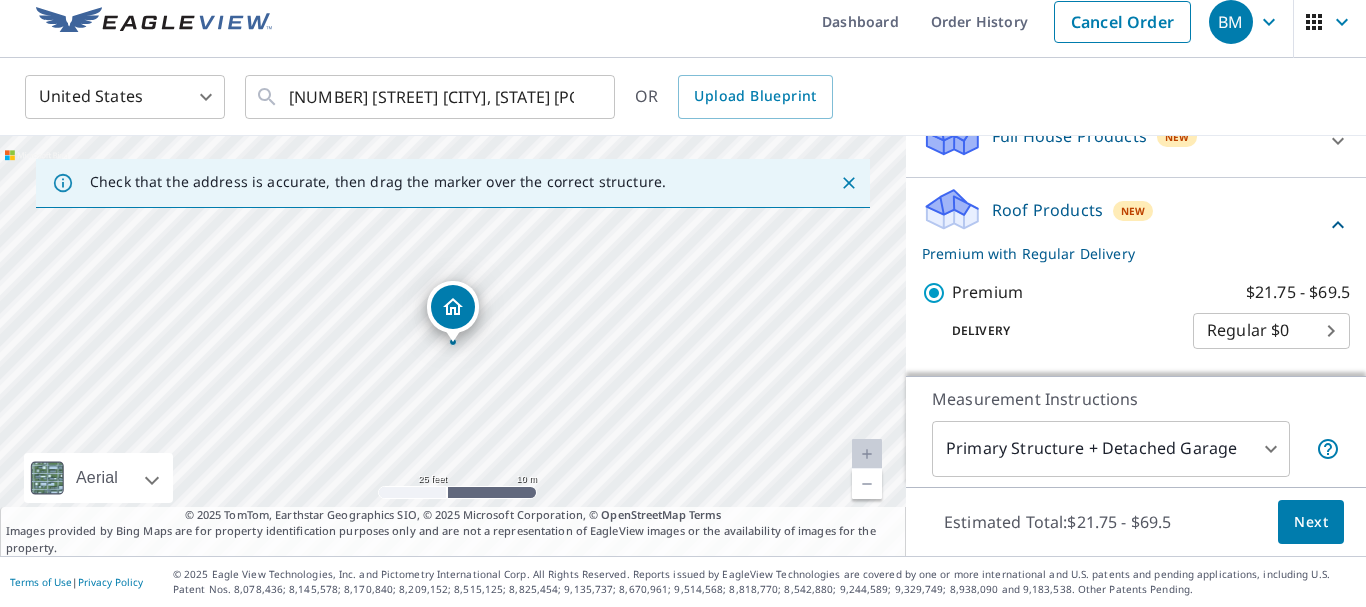click on "Next" at bounding box center (1311, 522) 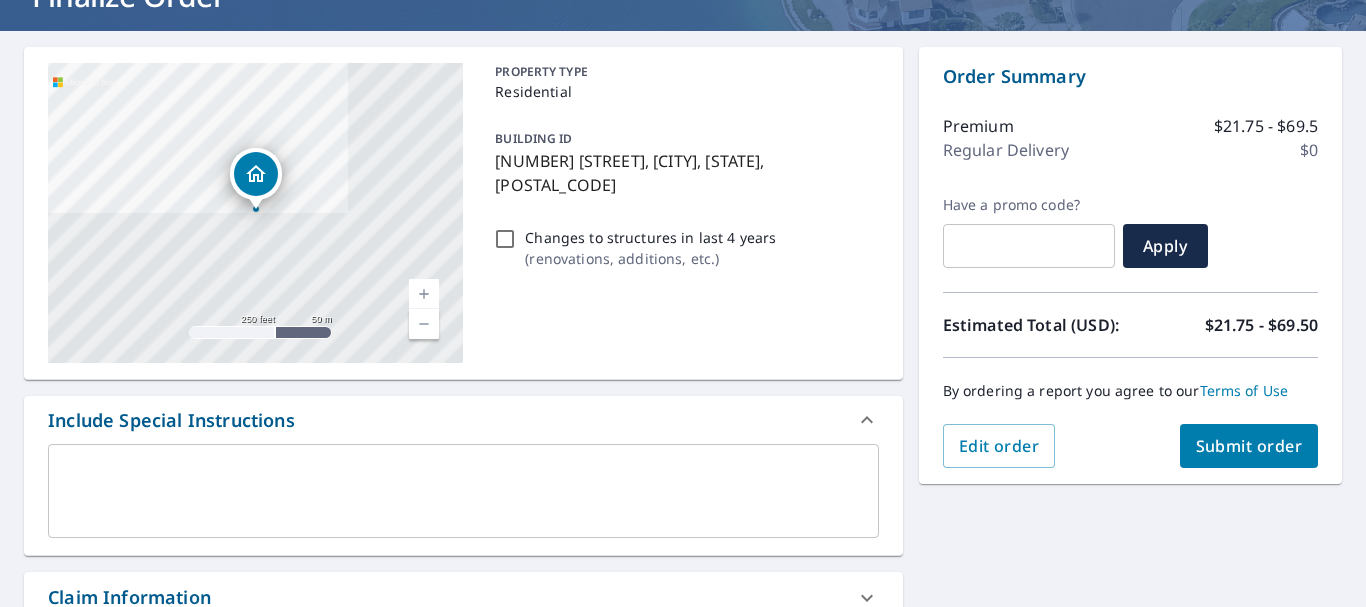 scroll, scrollTop: 279, scrollLeft: 0, axis: vertical 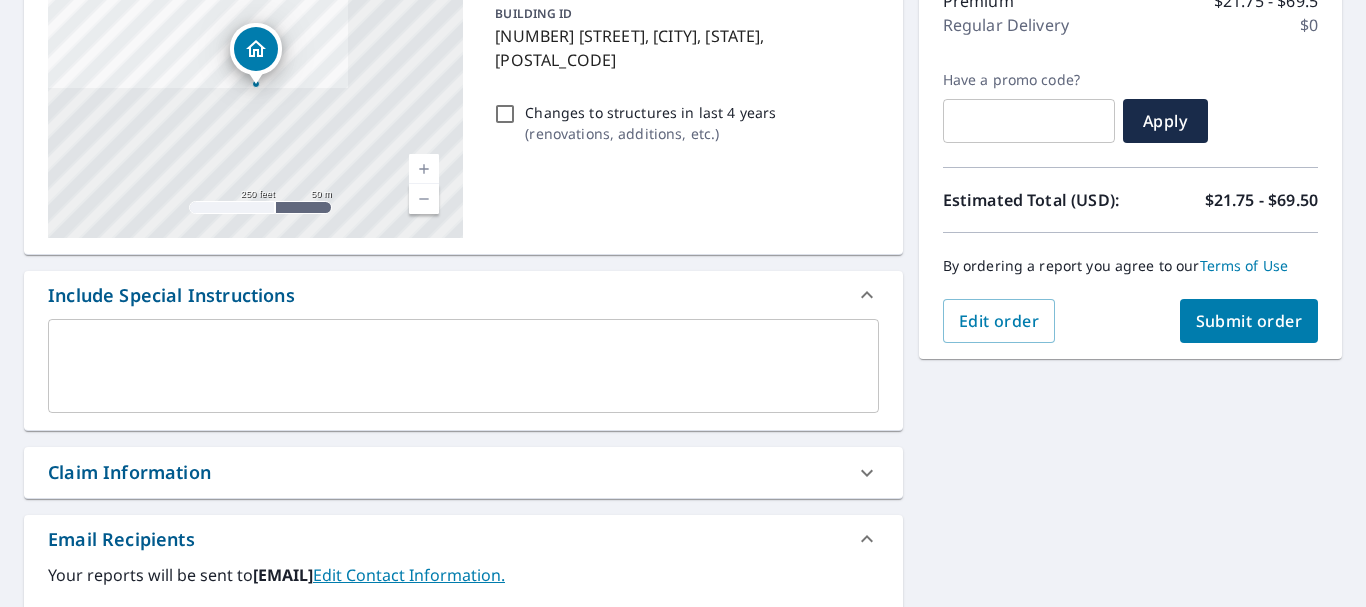 click on "Submit order" at bounding box center (1249, 321) 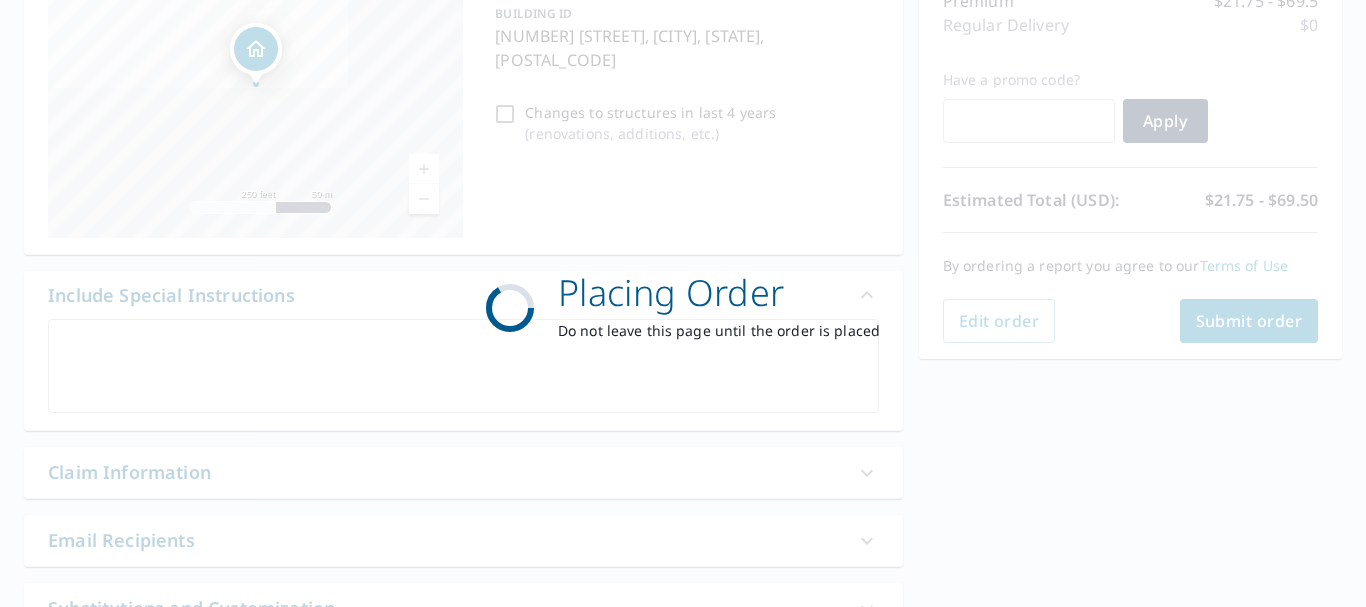 checkbox on "true" 